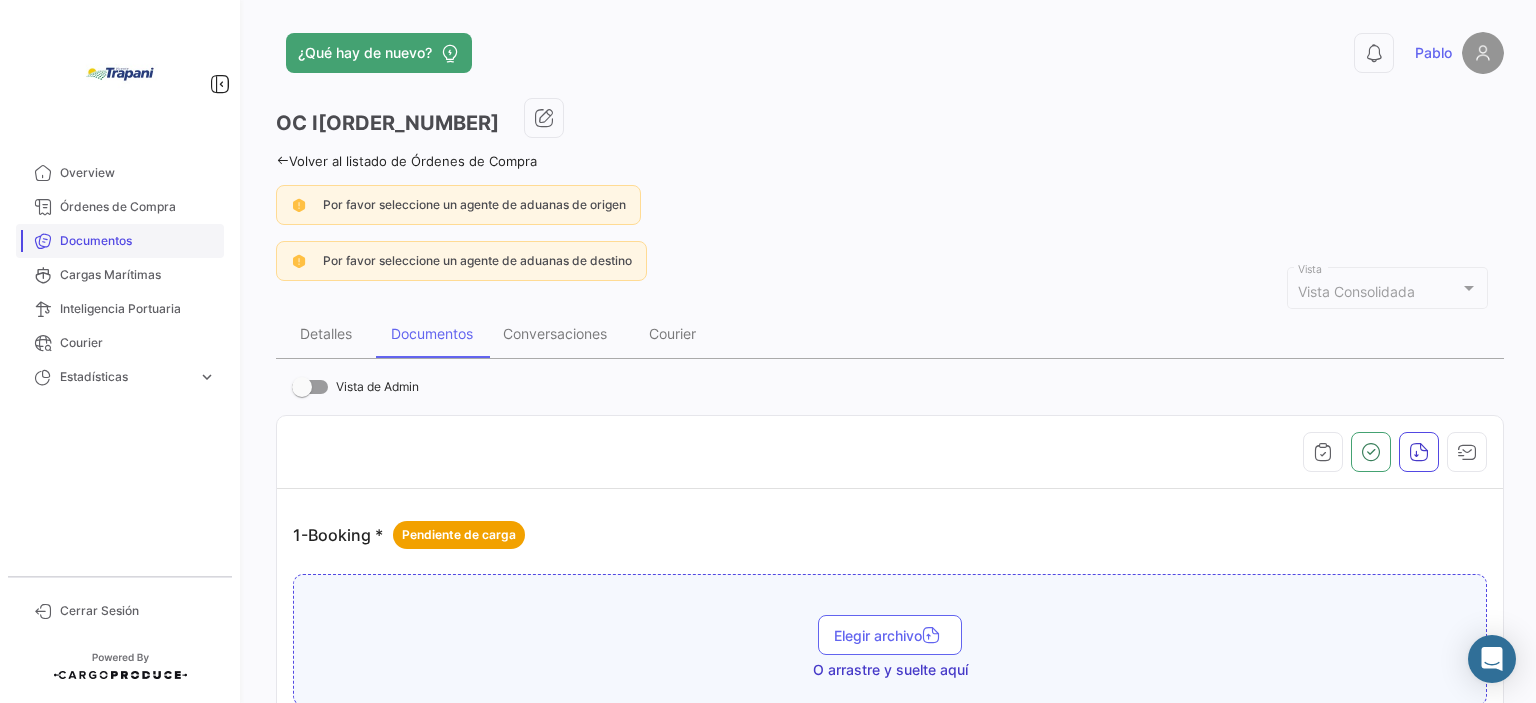 scroll, scrollTop: 0, scrollLeft: 0, axis: both 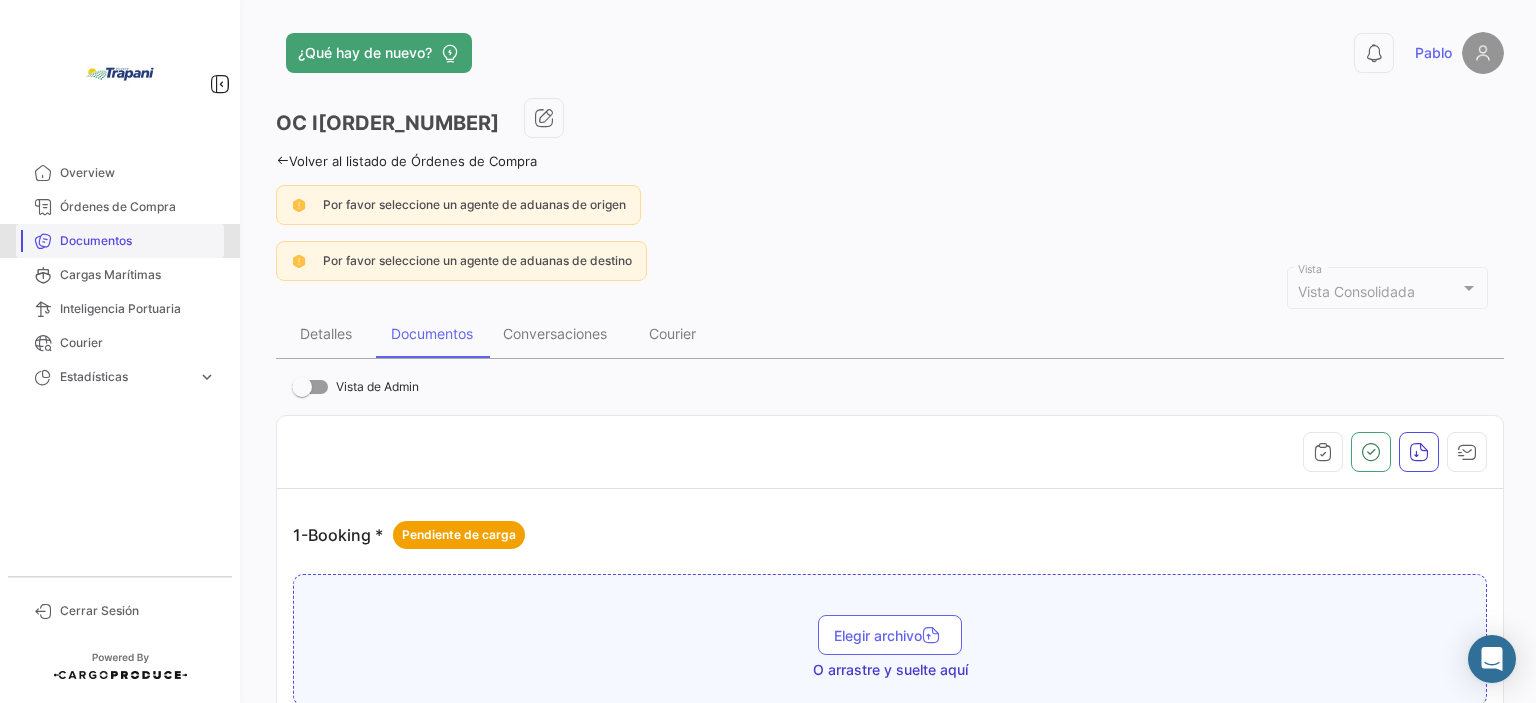 click on "Documentos" at bounding box center (138, 241) 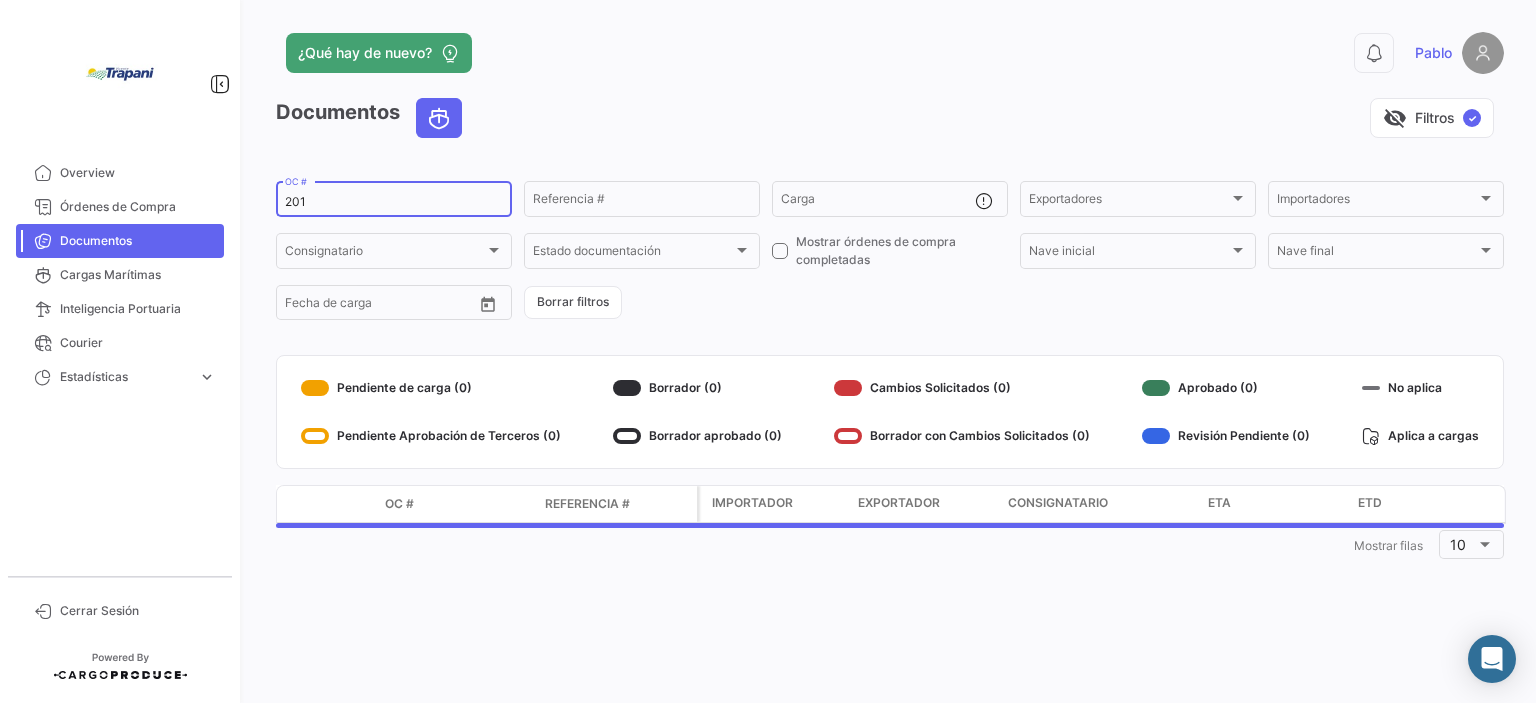 click on "201" at bounding box center [394, 202] 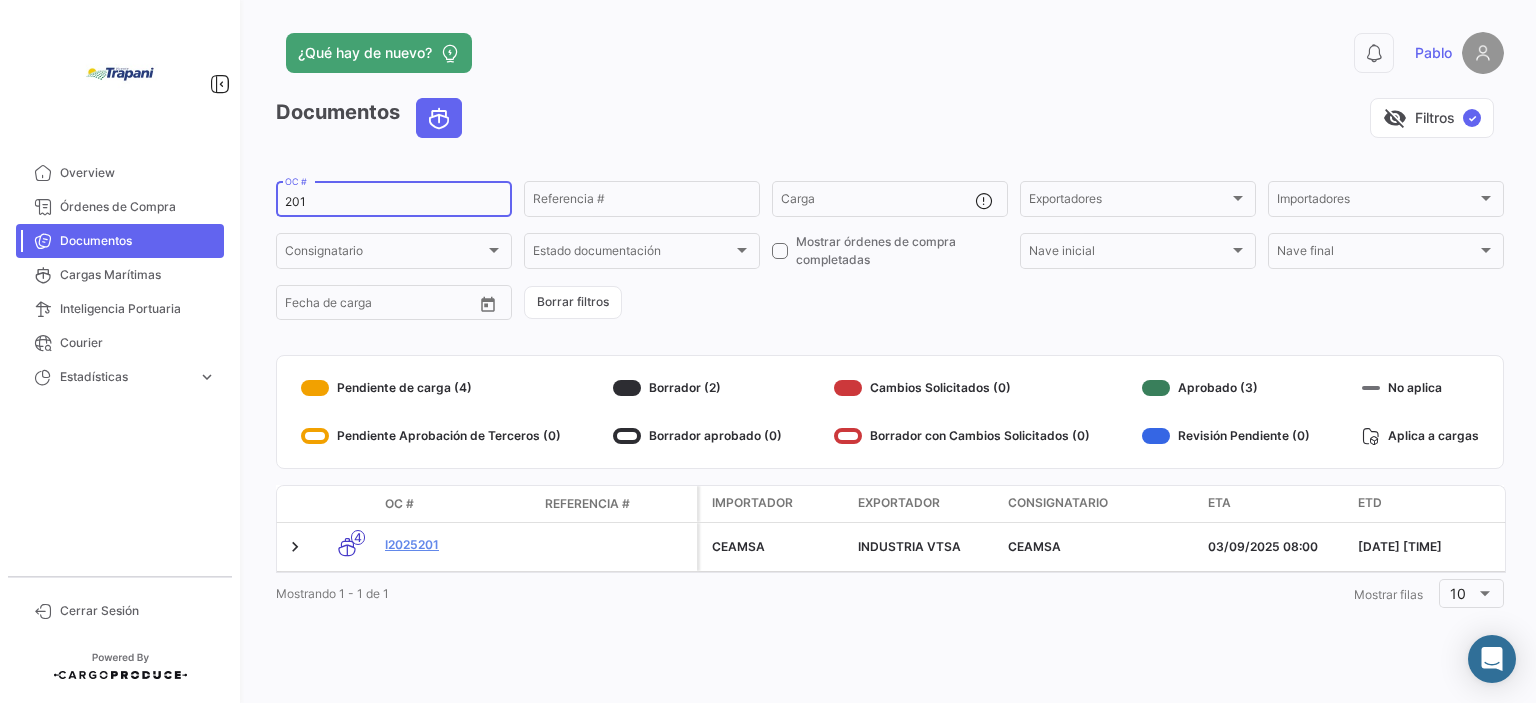drag, startPoint x: 325, startPoint y: 205, endPoint x: 269, endPoint y: 210, distance: 56.22277 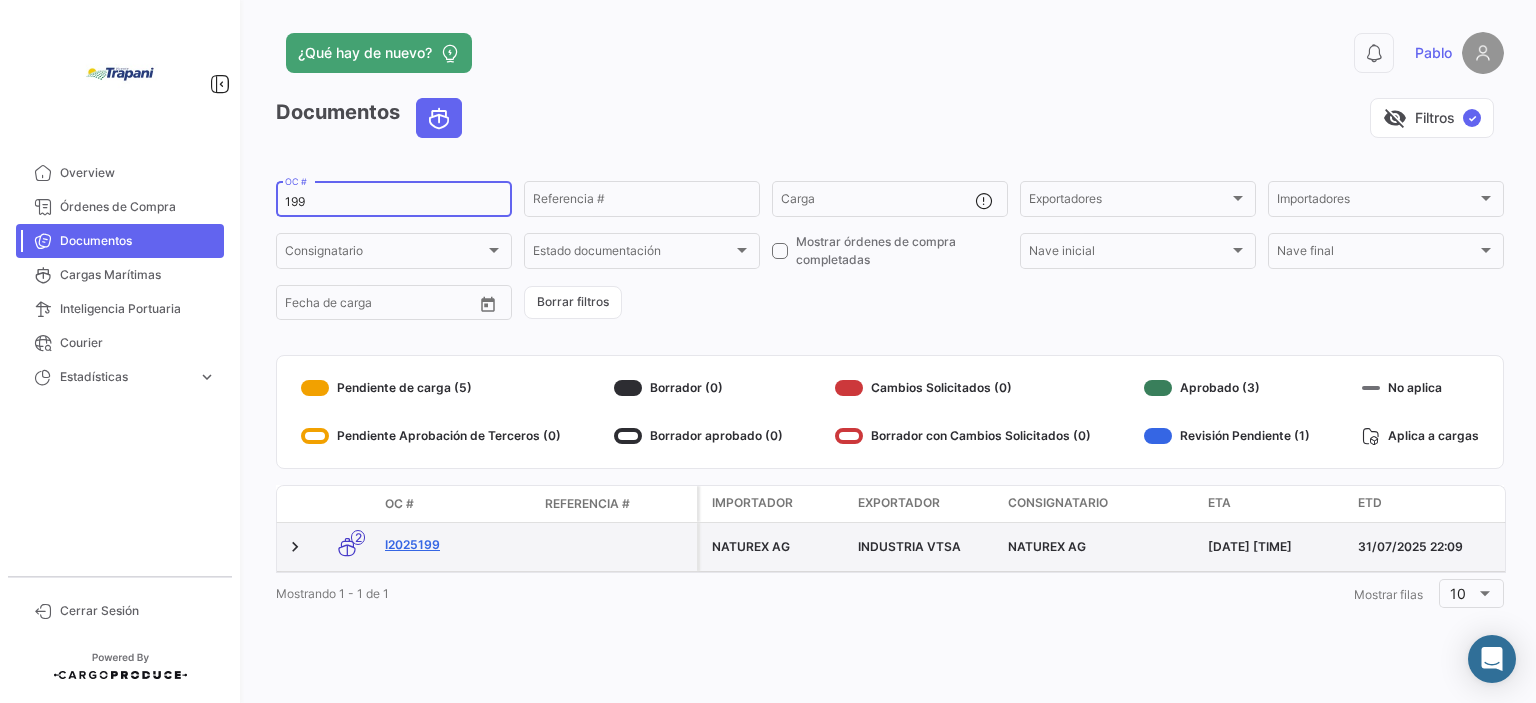 type on "199" 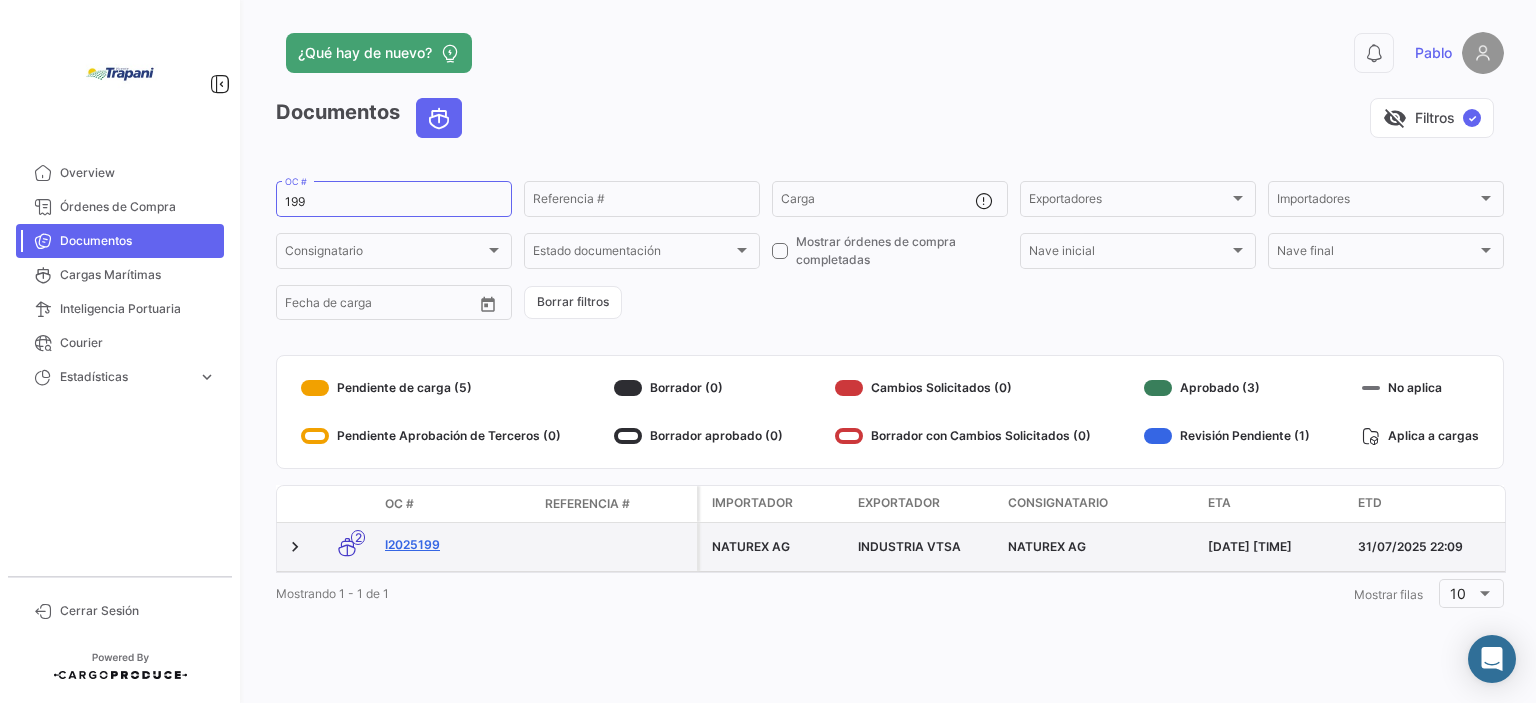 click on "I2025199" 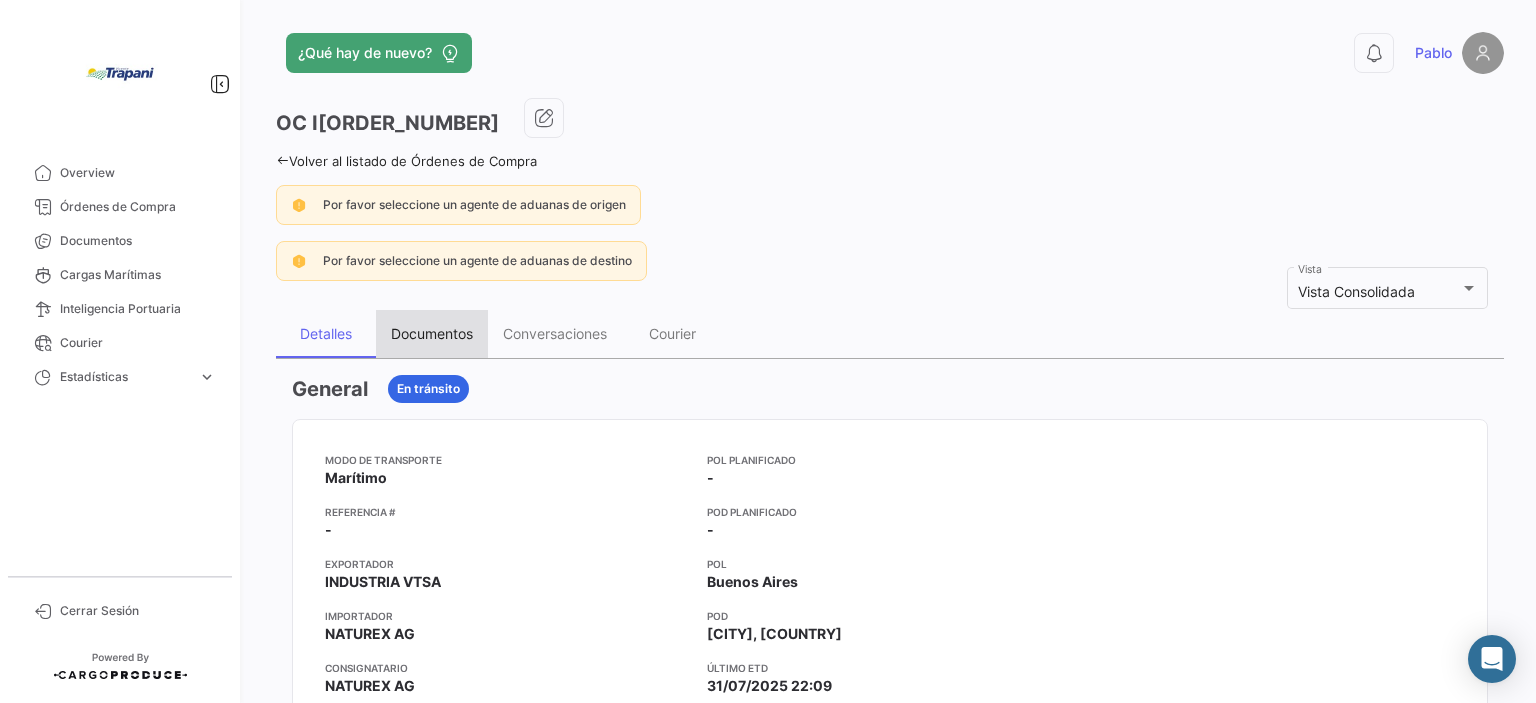 click on "Documentos" at bounding box center (432, 334) 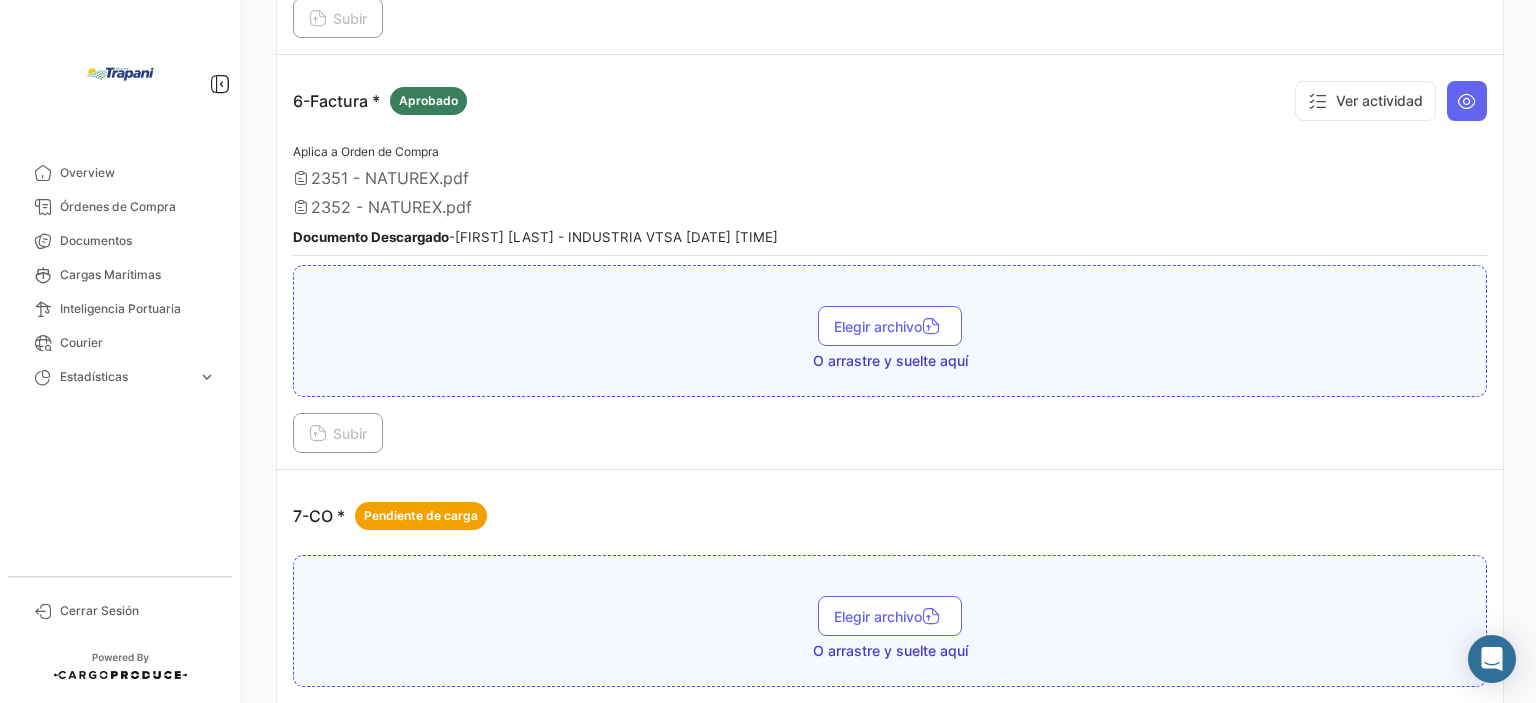 scroll, scrollTop: 2200, scrollLeft: 0, axis: vertical 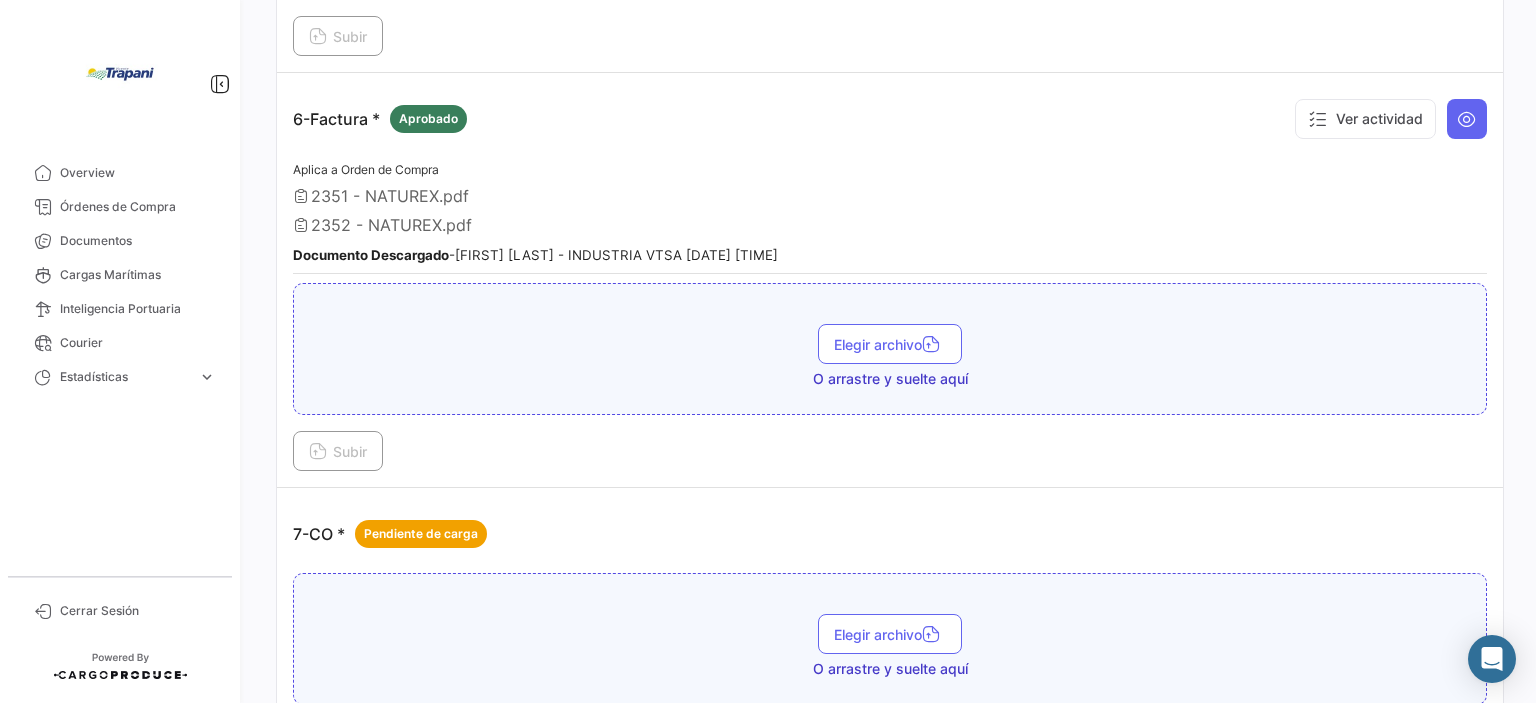 click on "2351 - NATUREX.pdf" at bounding box center (390, 196) 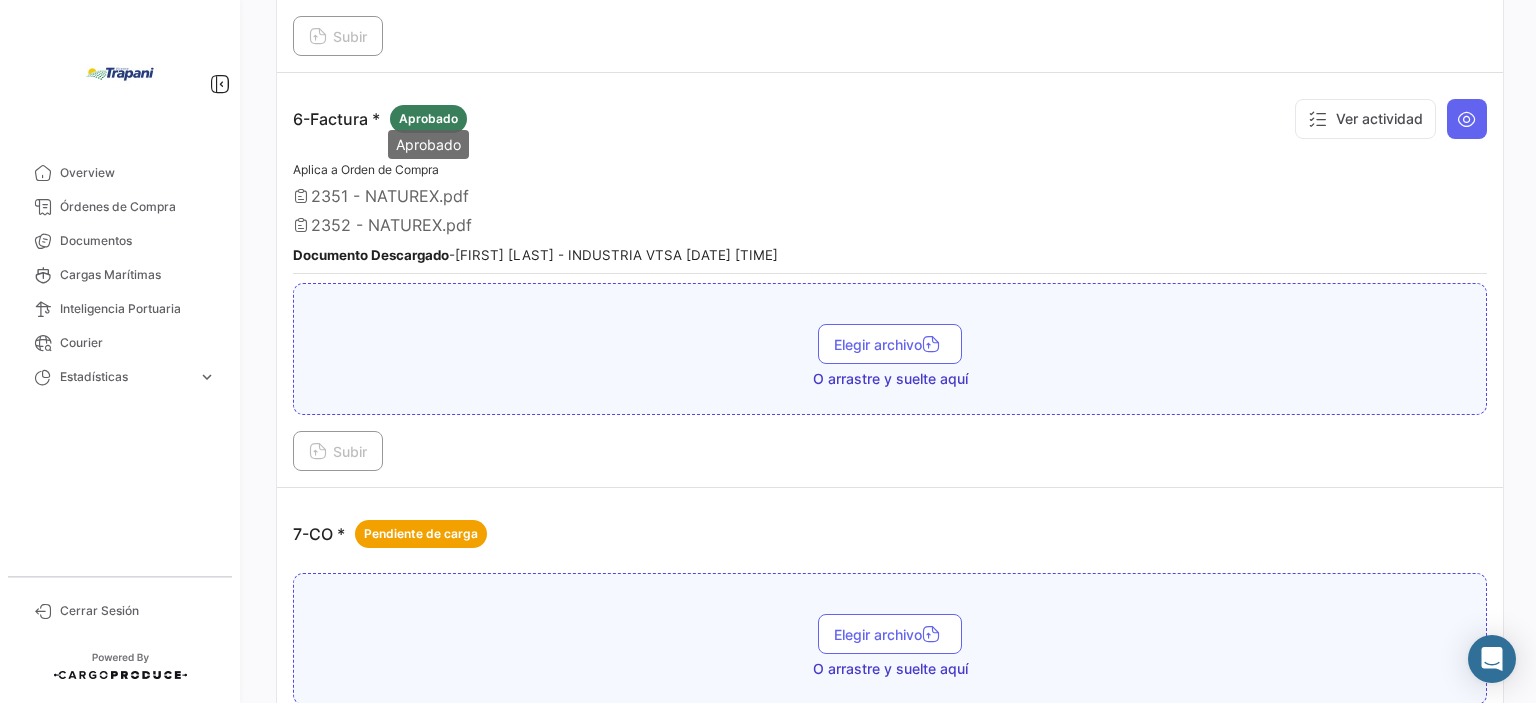 click on "Aprobado" at bounding box center (428, 119) 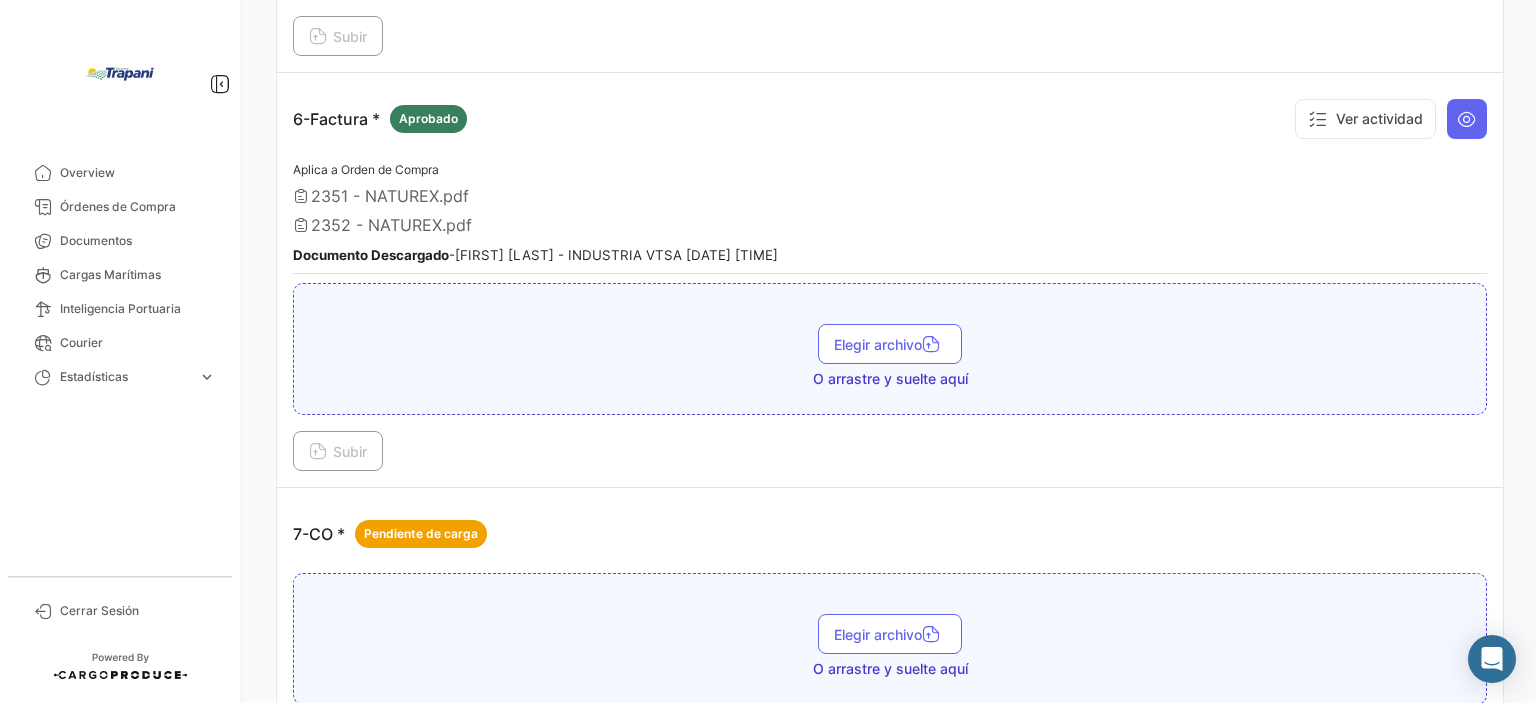 click on "Aplica a Orden de Compra" at bounding box center (366, 169) 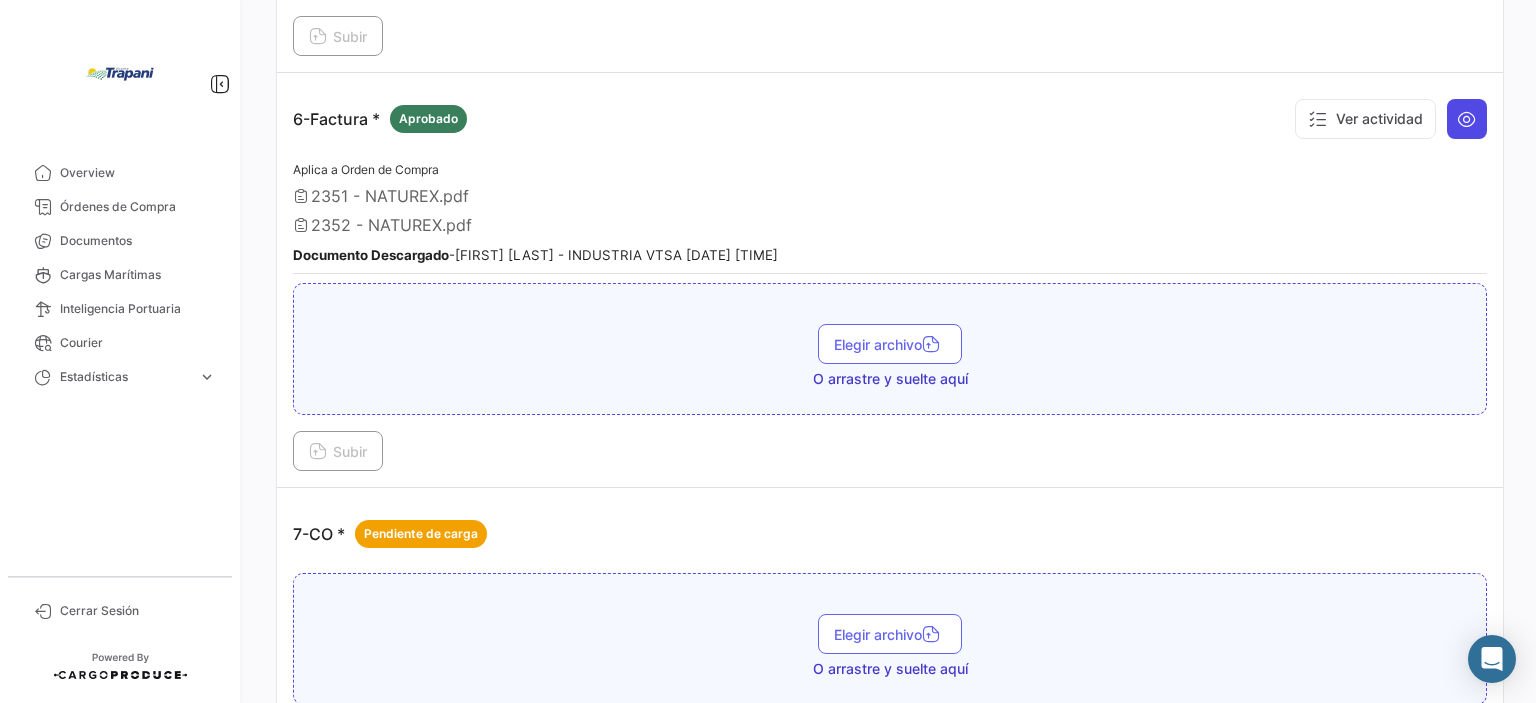 click at bounding box center (1467, 119) 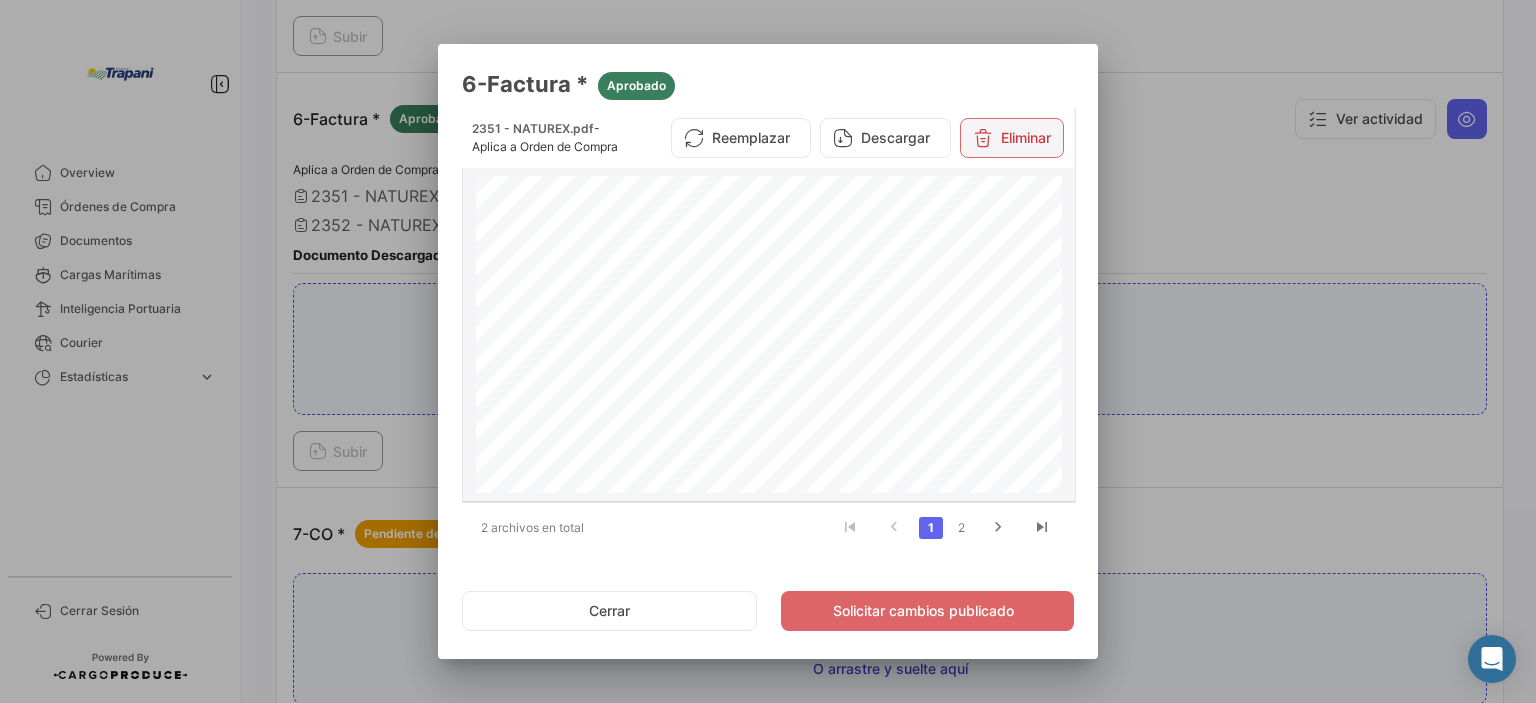 click on "Eliminar" at bounding box center [1012, 138] 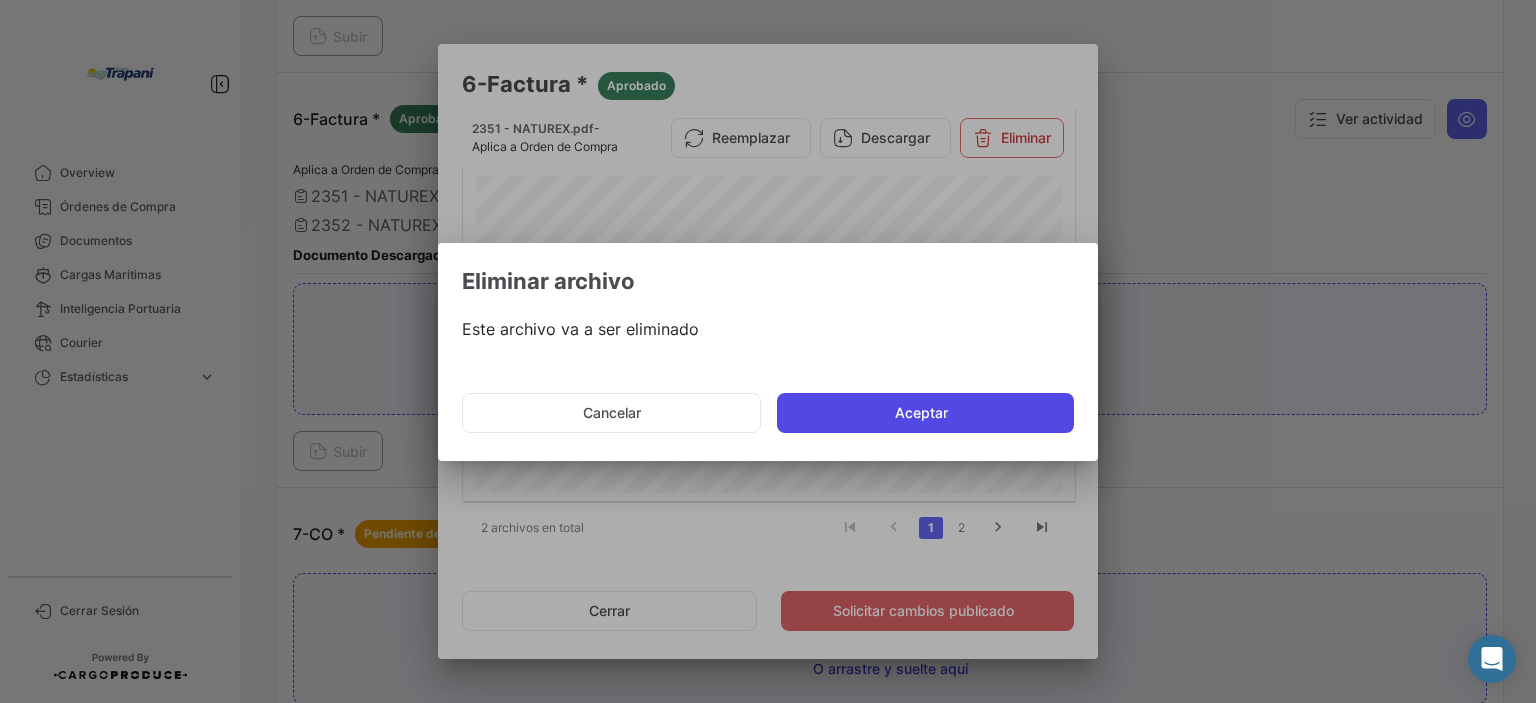 click on "Aceptar" 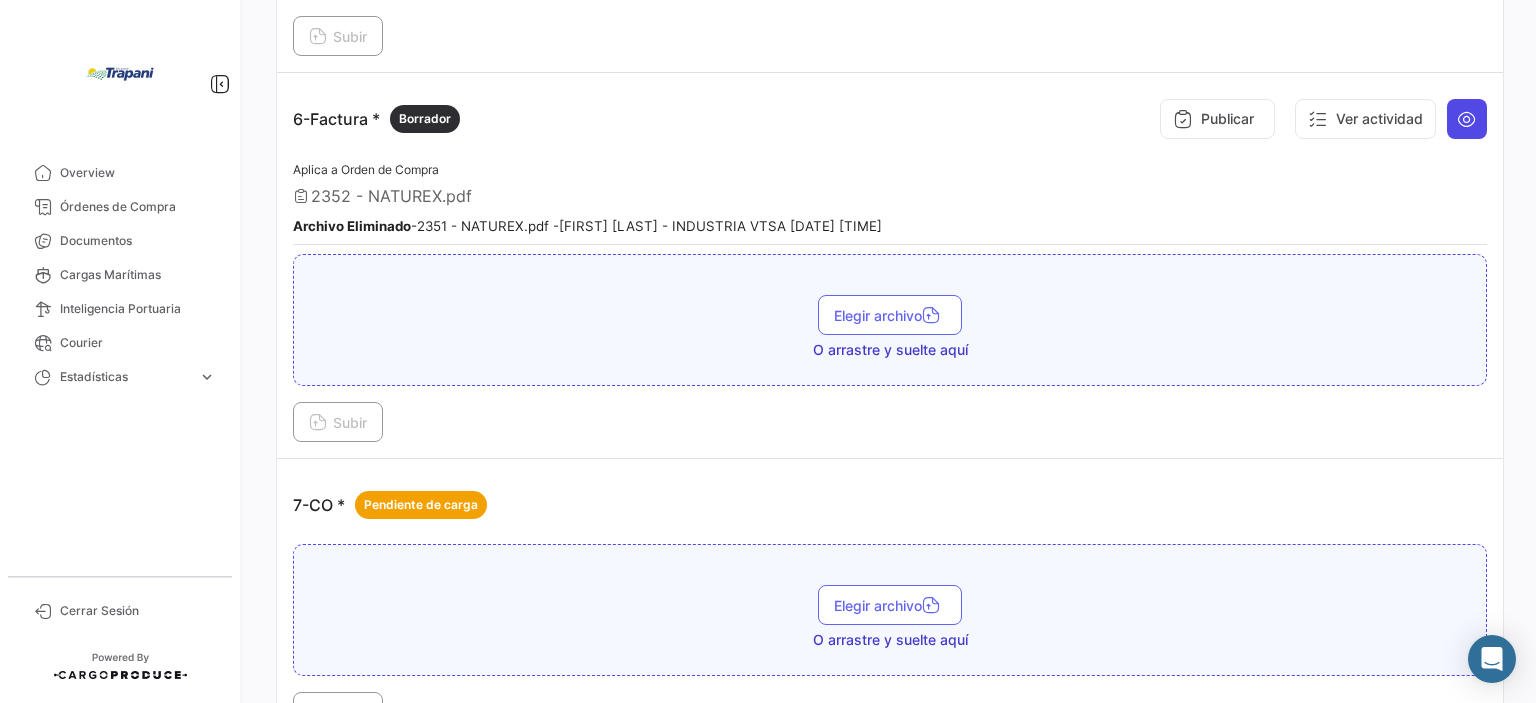 click at bounding box center [1467, 119] 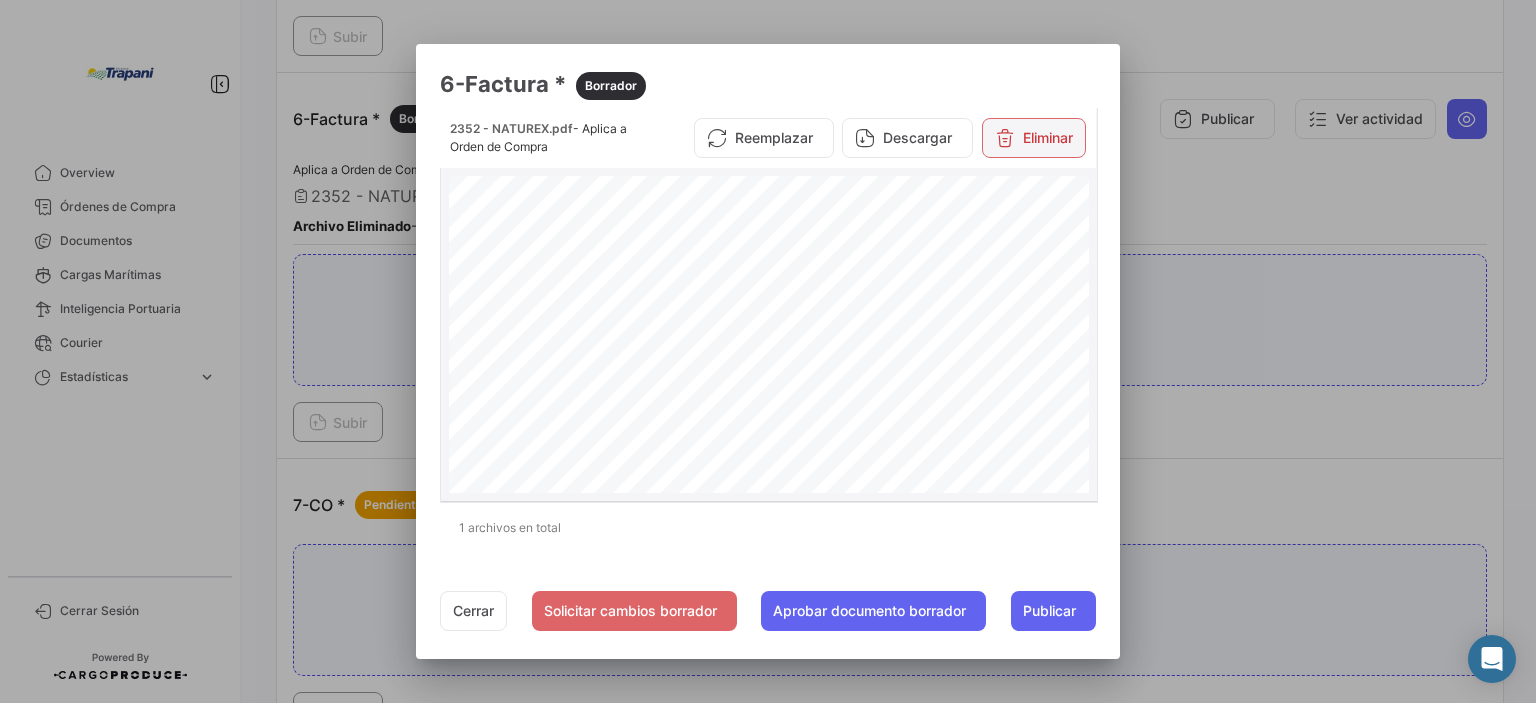 click on "Eliminar" at bounding box center [1034, 138] 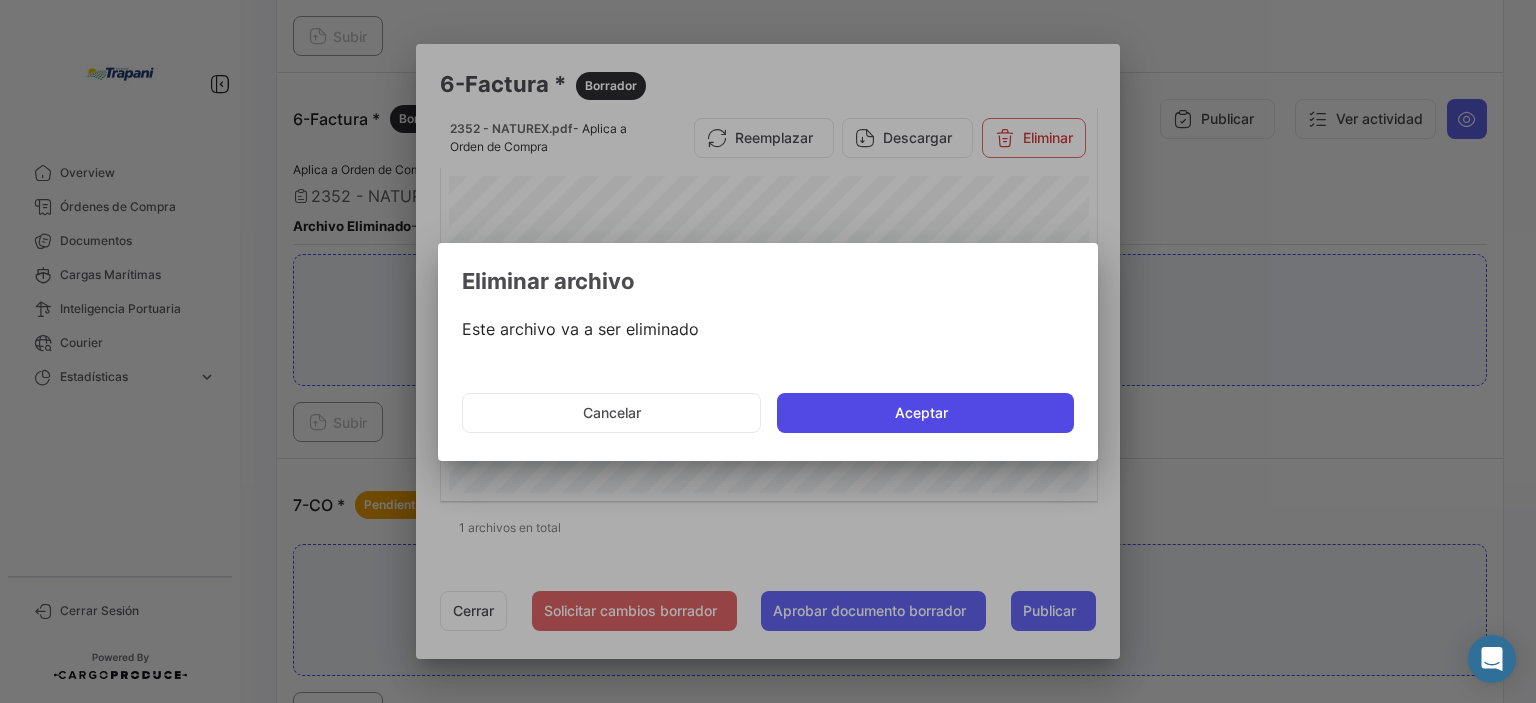 click on "Aceptar" 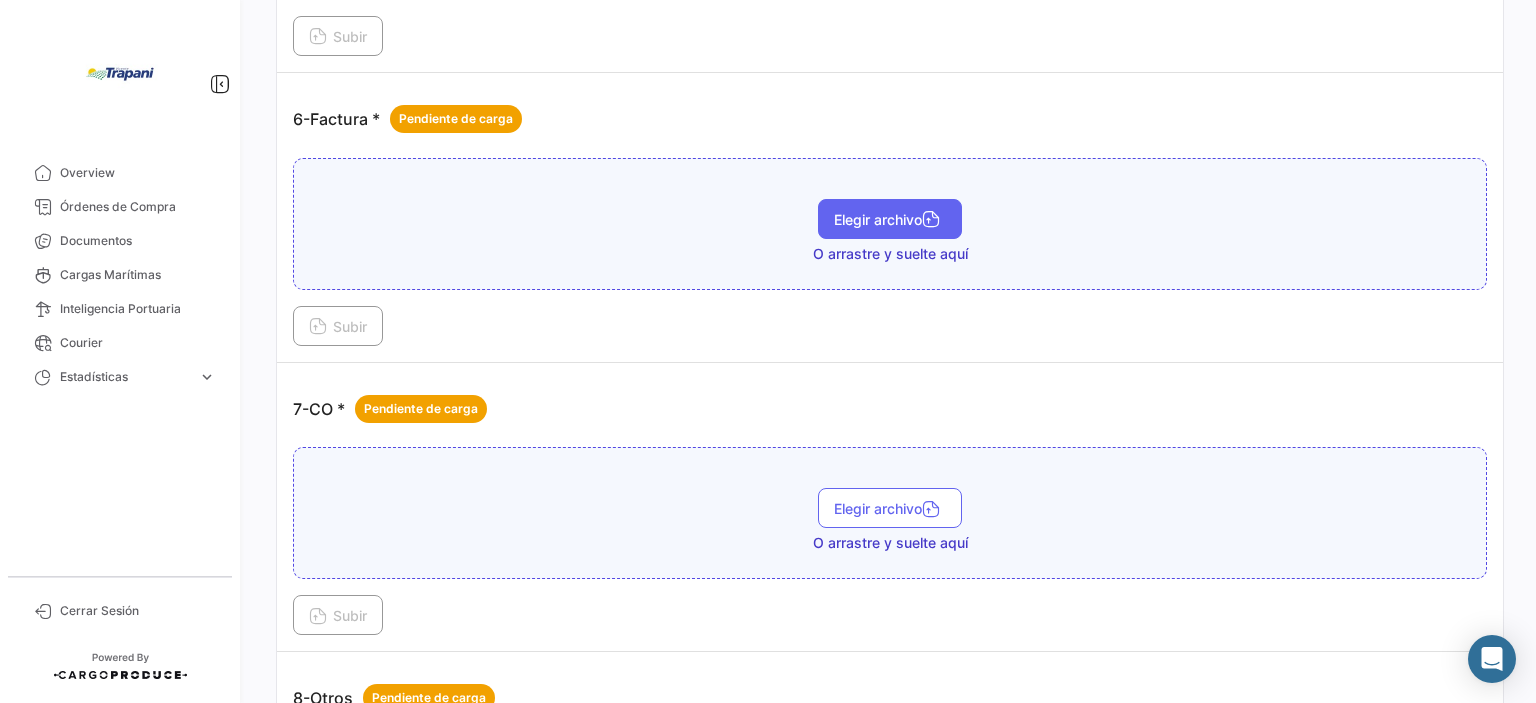 click on "Elegir archivo" at bounding box center (890, 219) 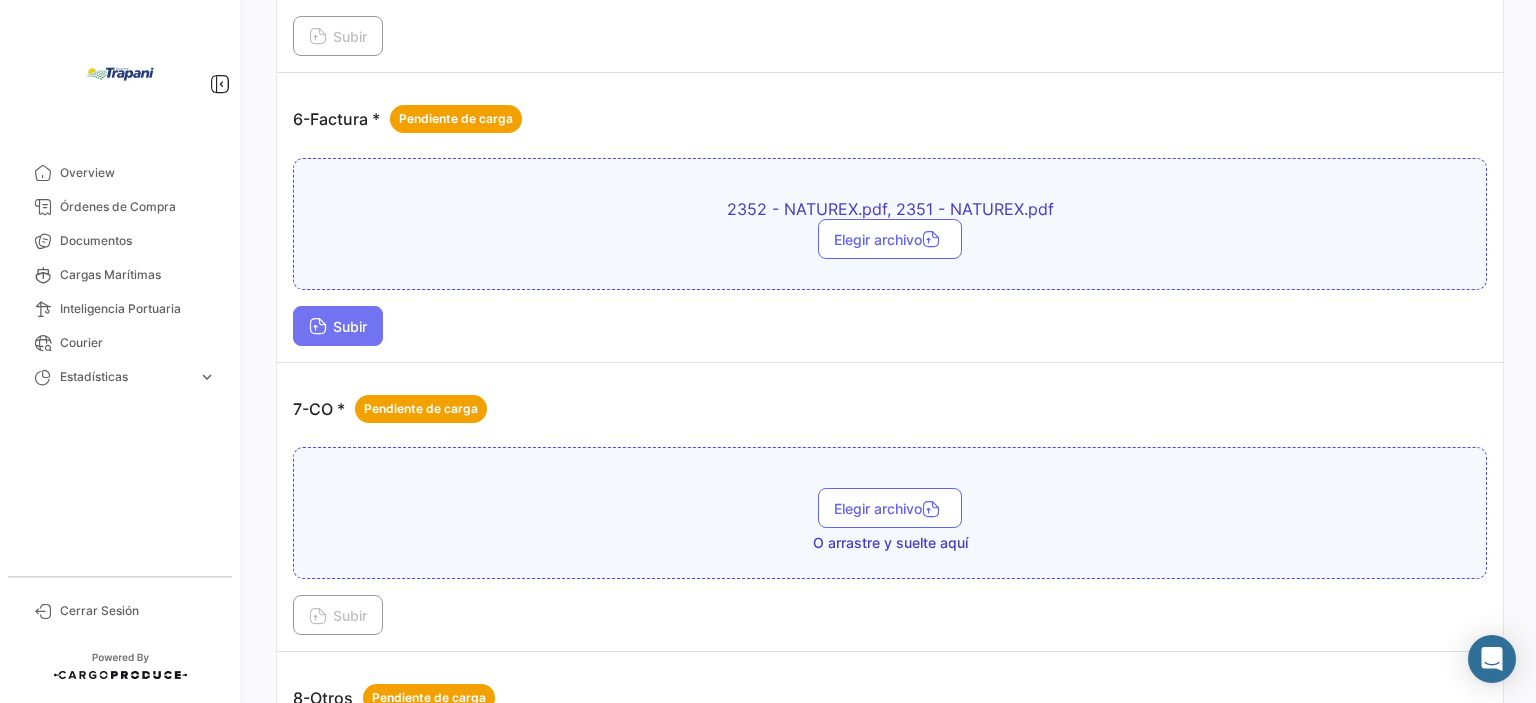 click on "Subir" at bounding box center (338, 326) 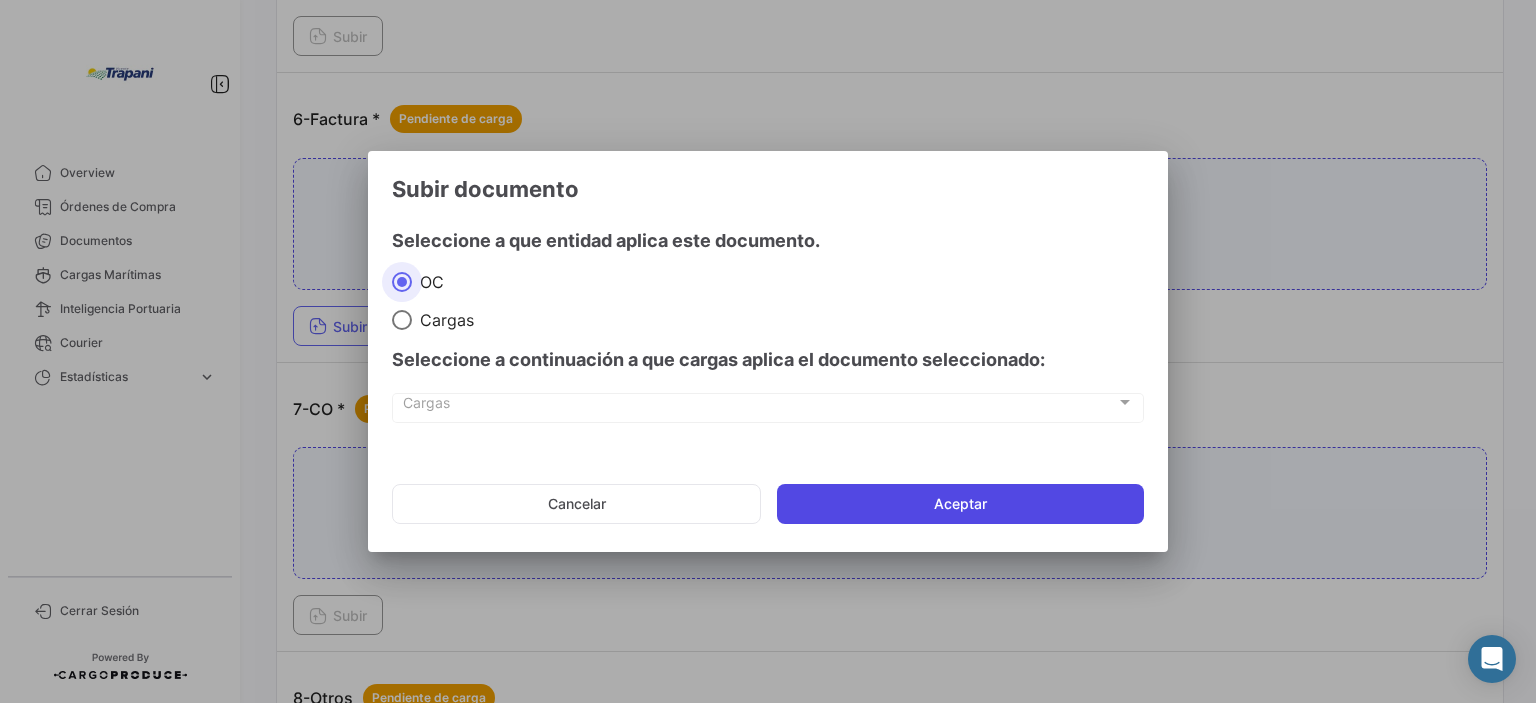 click on "Aceptar" 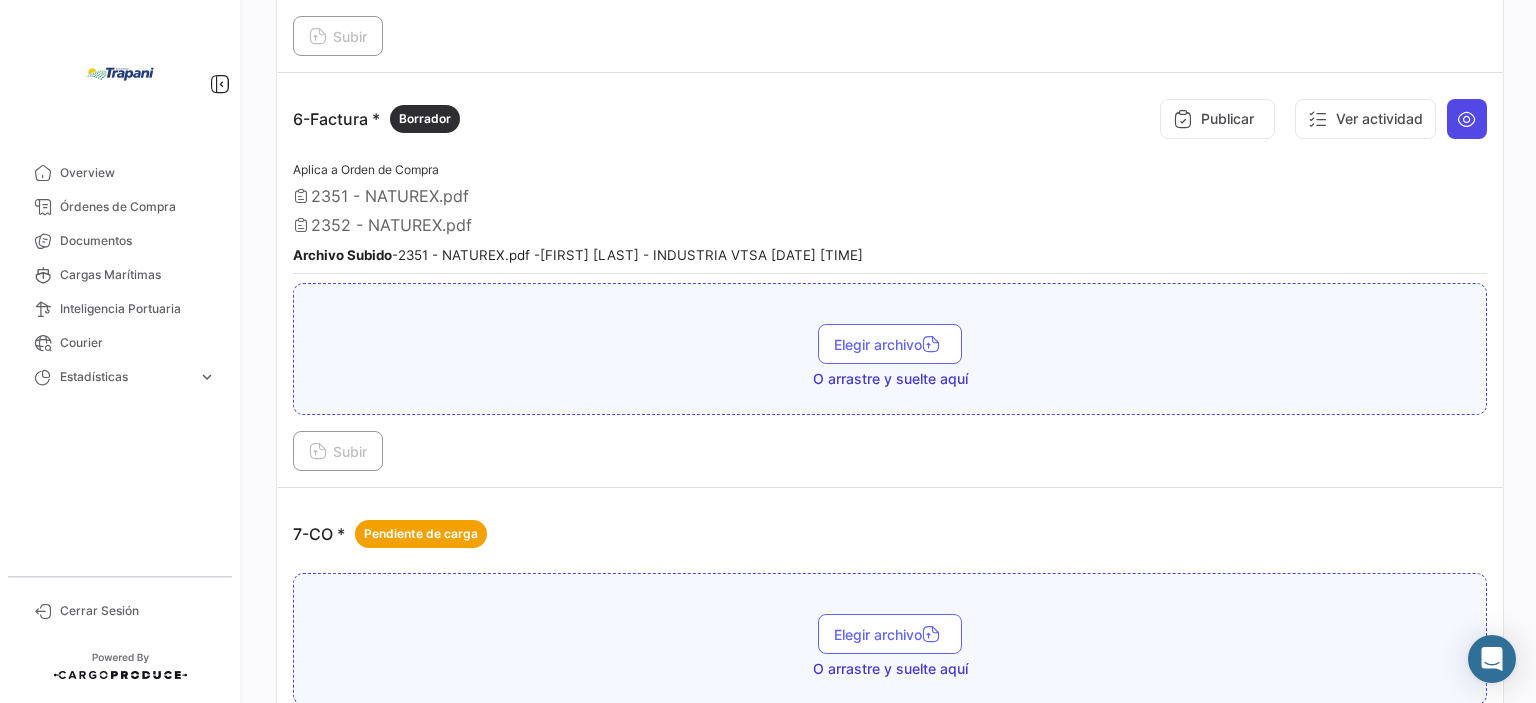click at bounding box center [1467, 119] 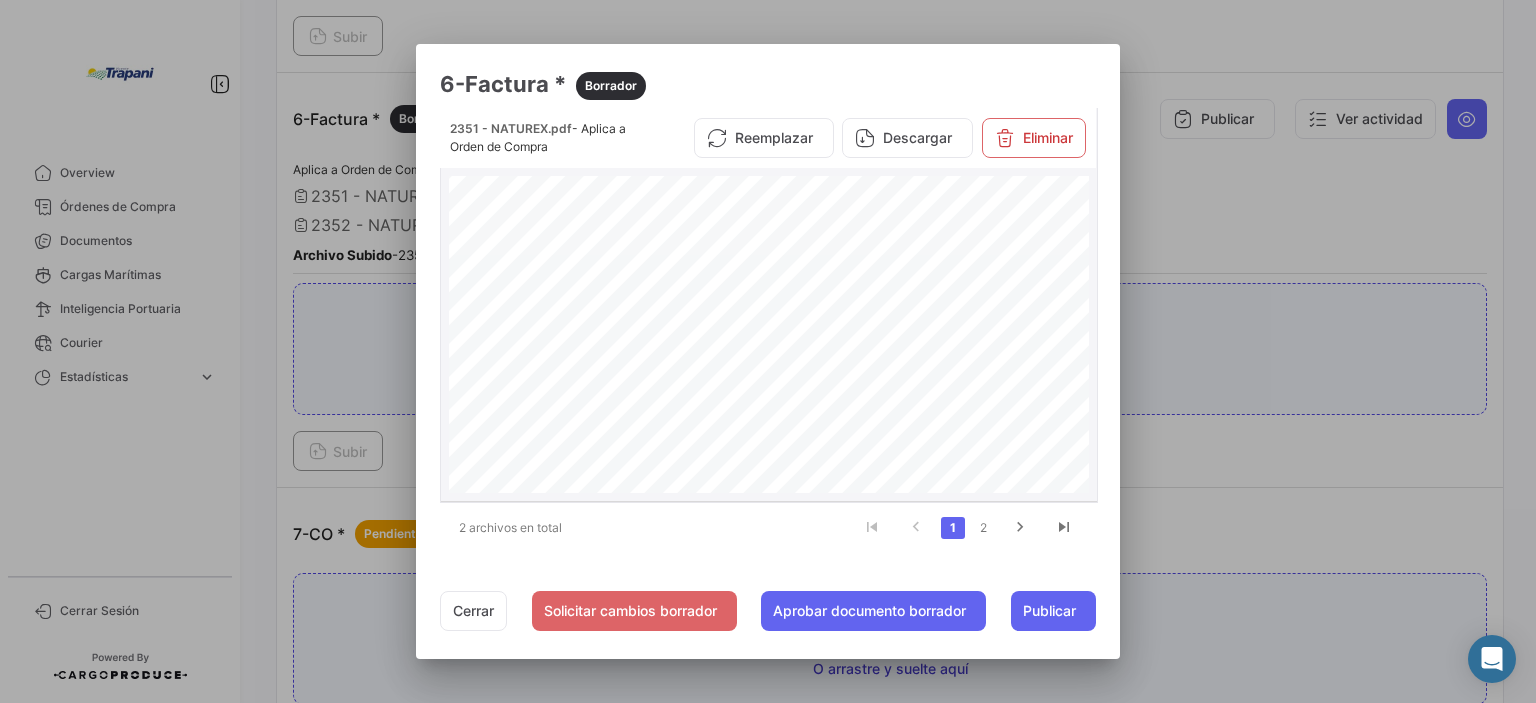 scroll, scrollTop: 200, scrollLeft: 0, axis: vertical 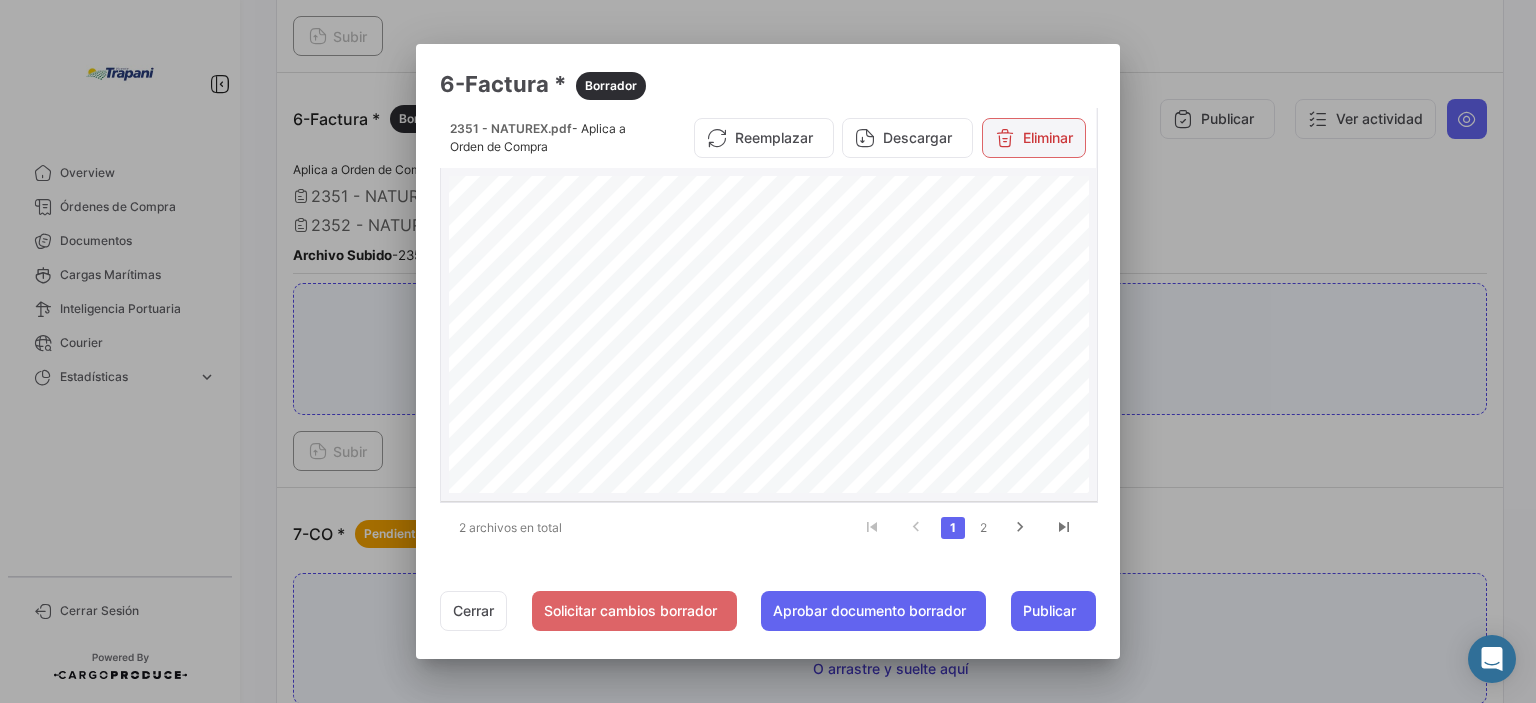 click on "Eliminar" at bounding box center (1034, 138) 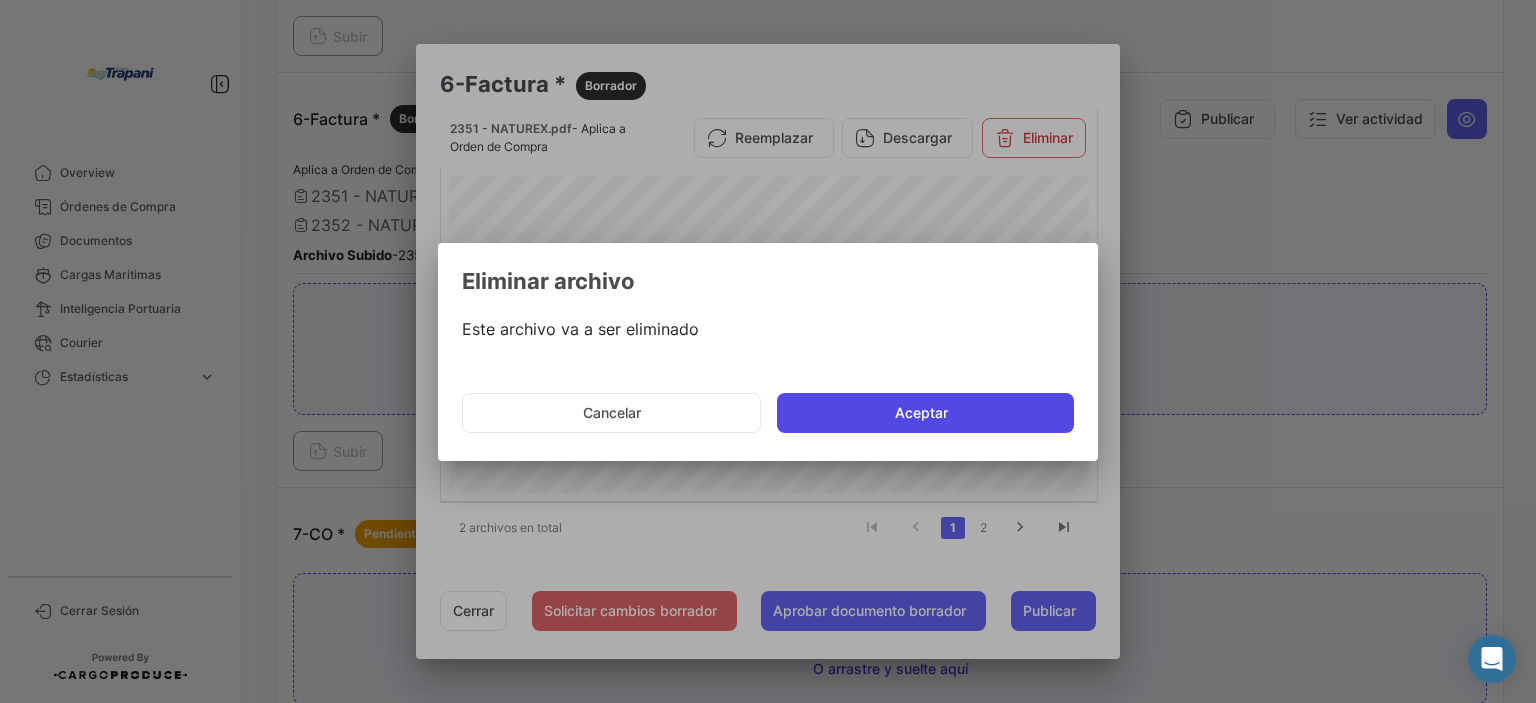 click on "Aceptar" 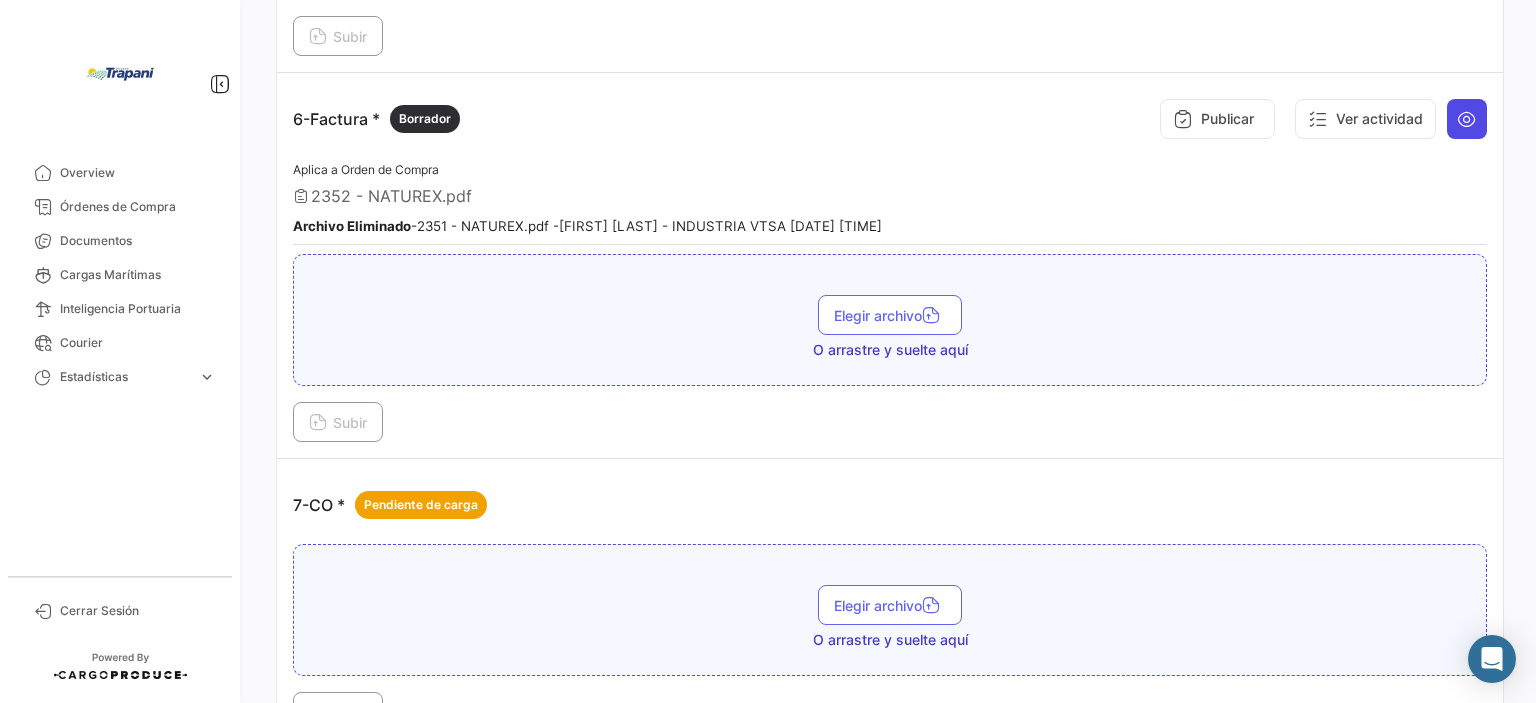click at bounding box center [1467, 119] 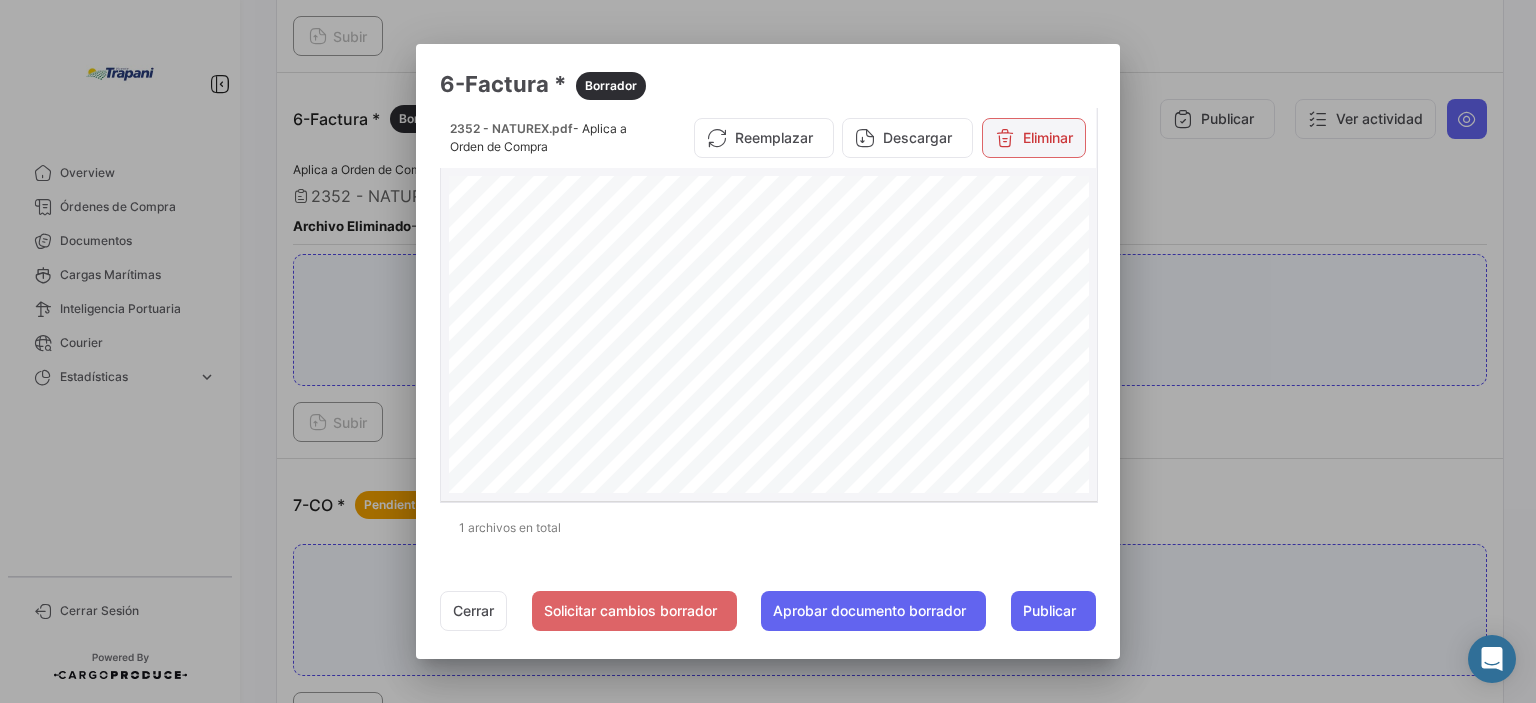 click on "Eliminar" at bounding box center [1034, 138] 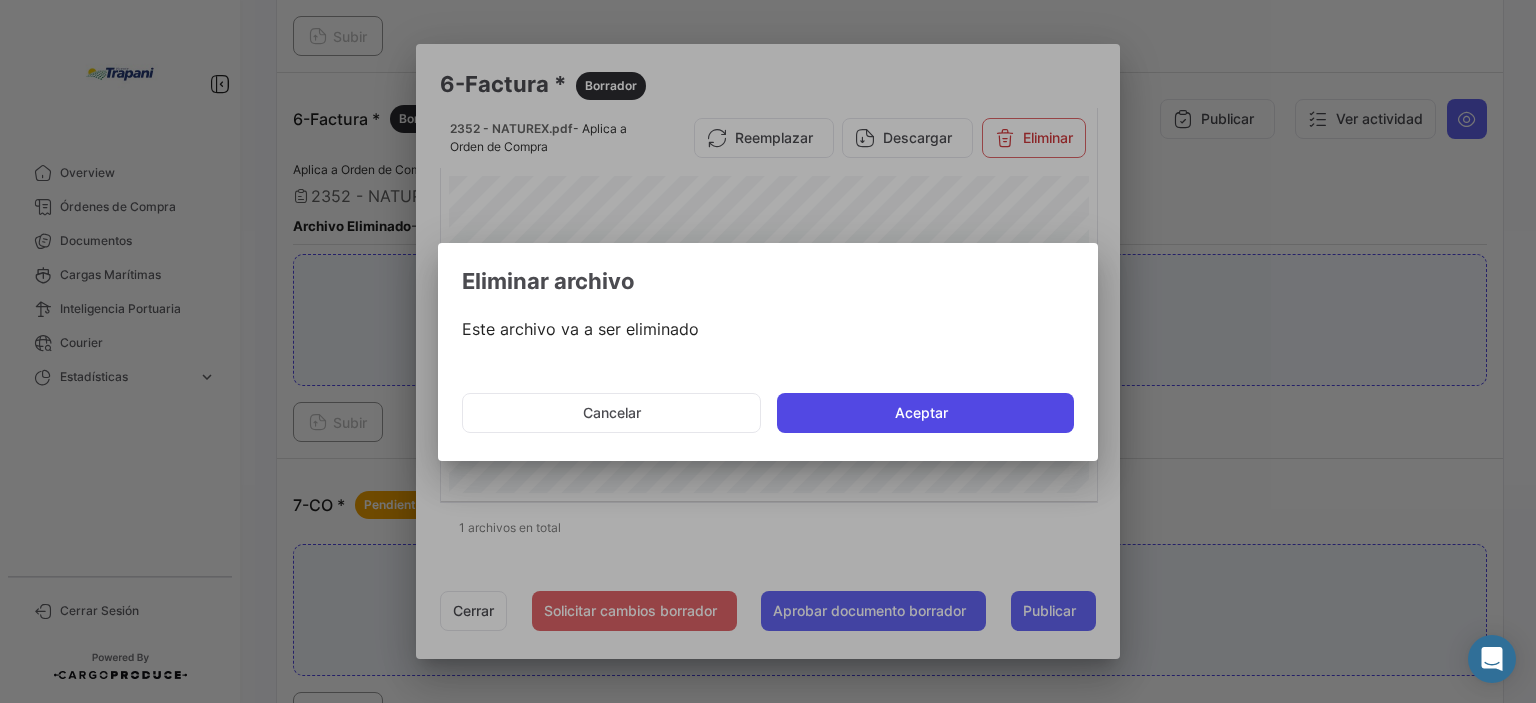 click on "Aceptar" 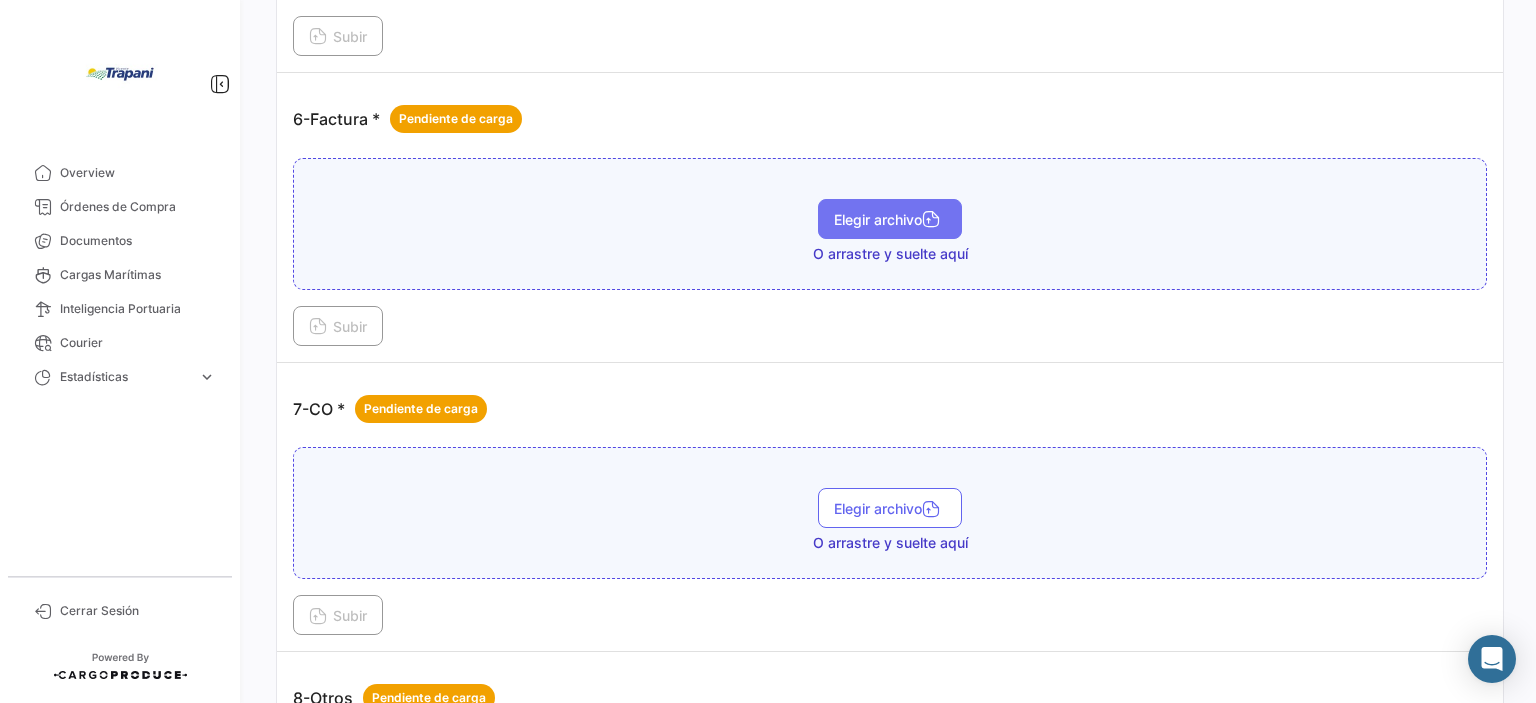 click on "Elegir archivo" at bounding box center [890, 219] 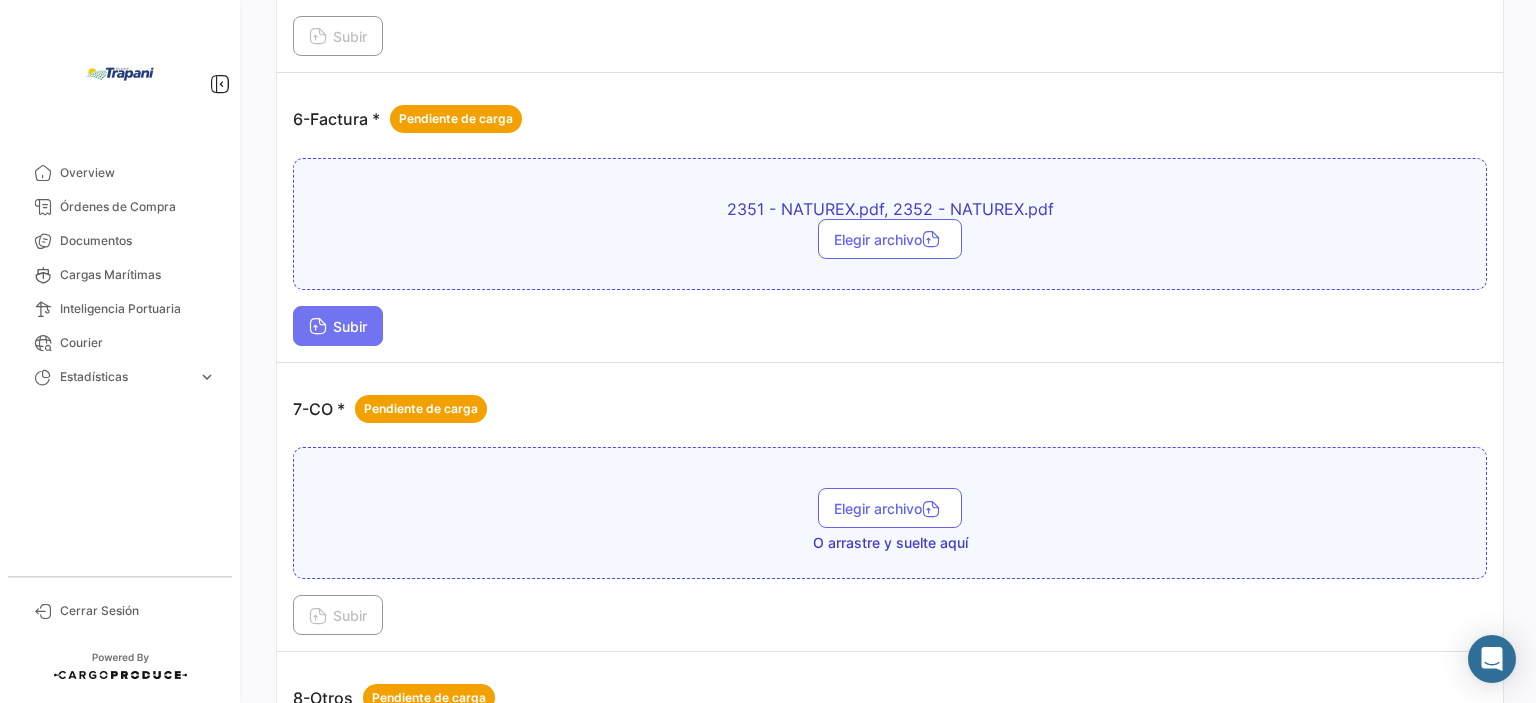 click on "Subir" at bounding box center [338, 326] 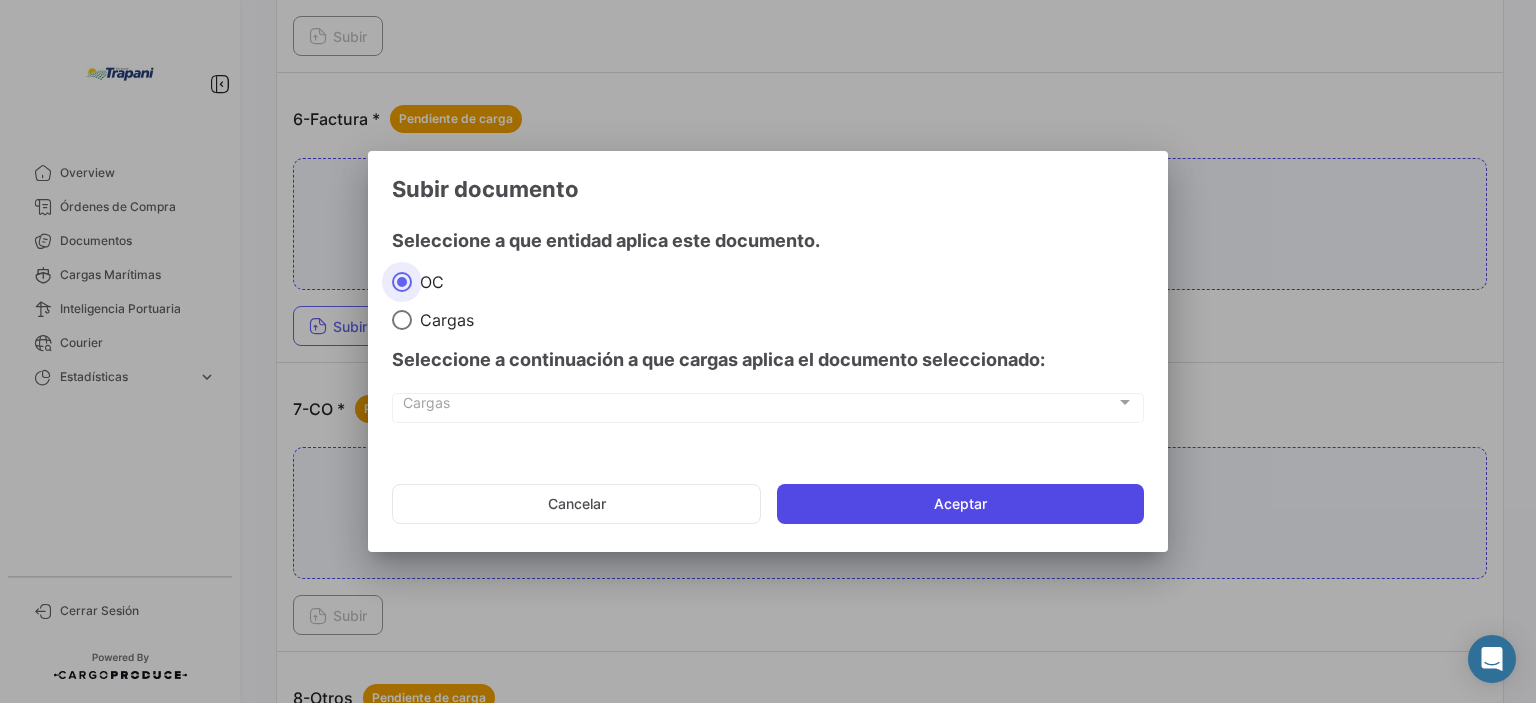 click on "Aceptar" 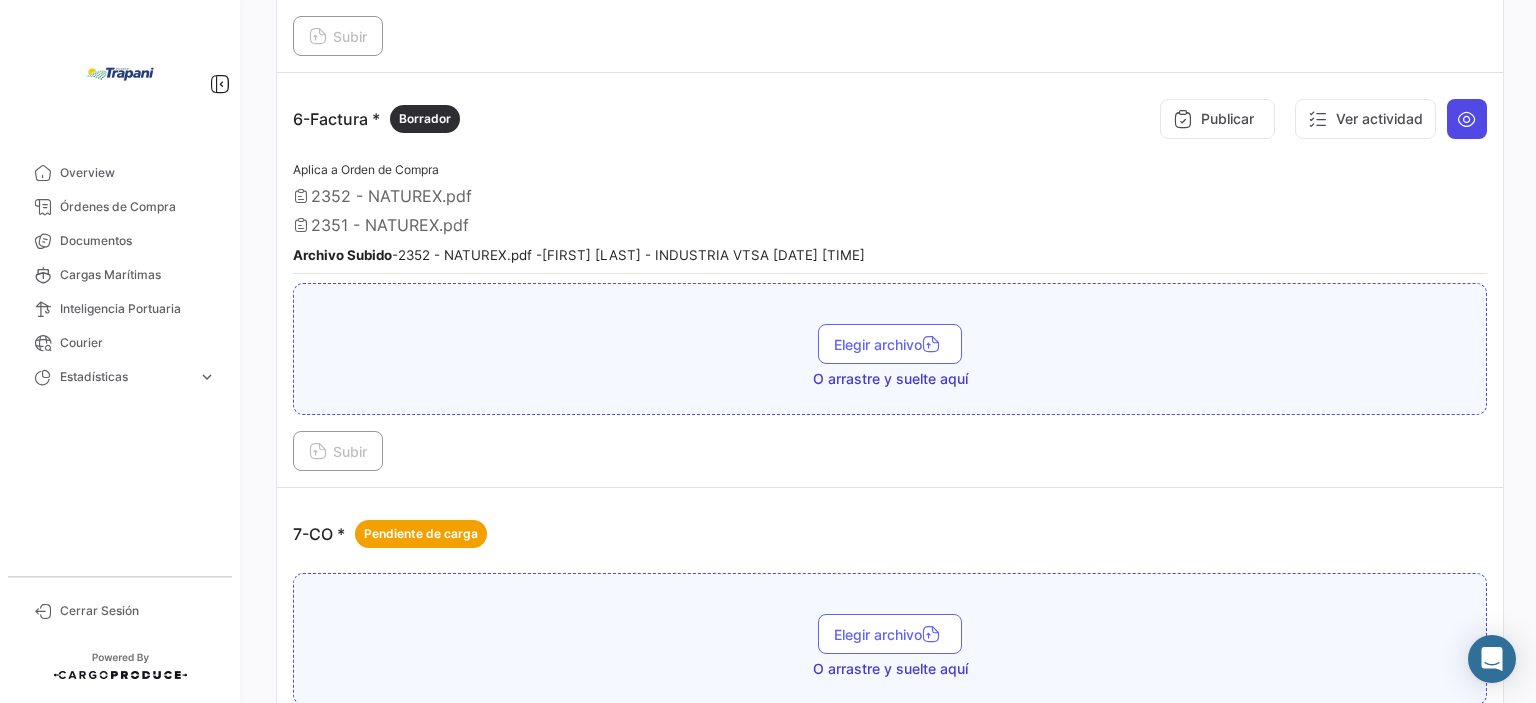 click at bounding box center [1467, 119] 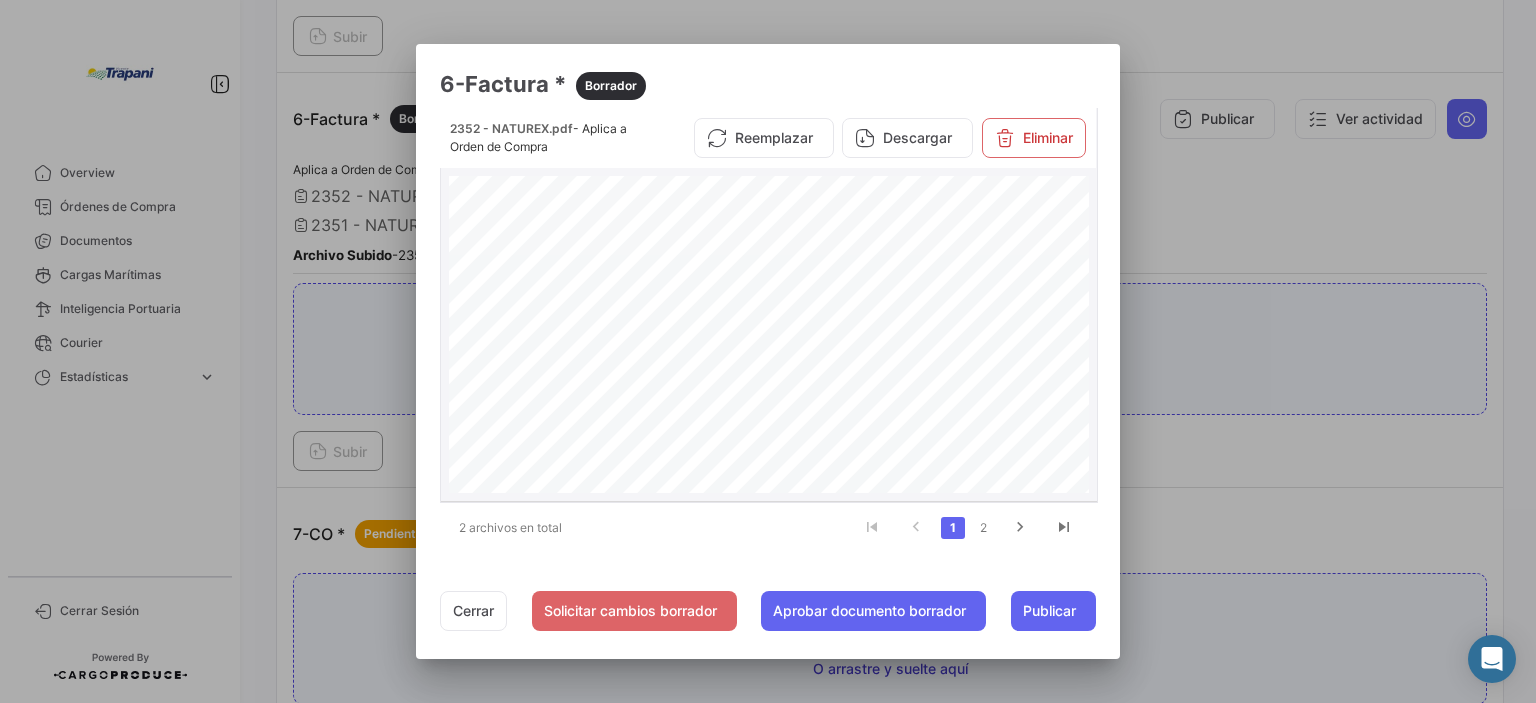 scroll, scrollTop: 500, scrollLeft: 0, axis: vertical 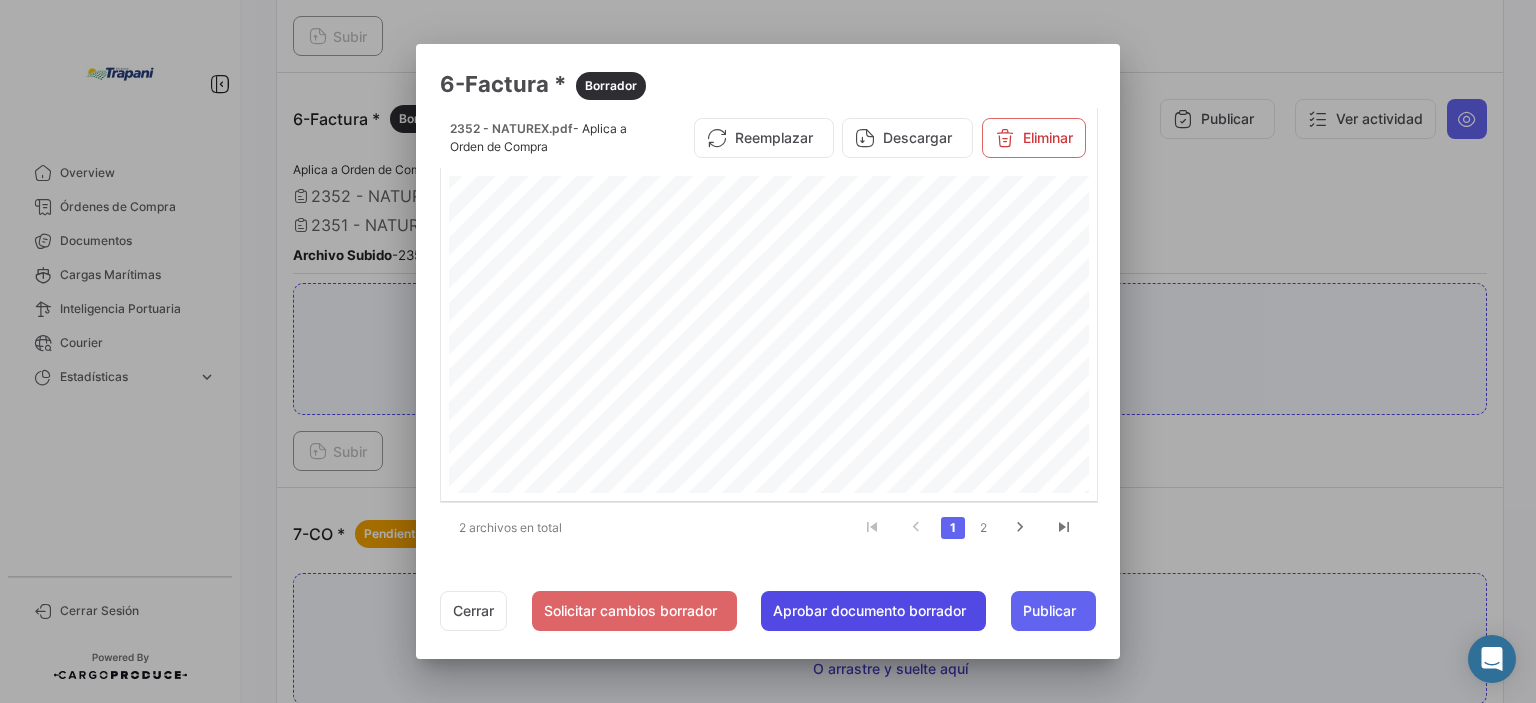 click on "Aprobar documento borrador" 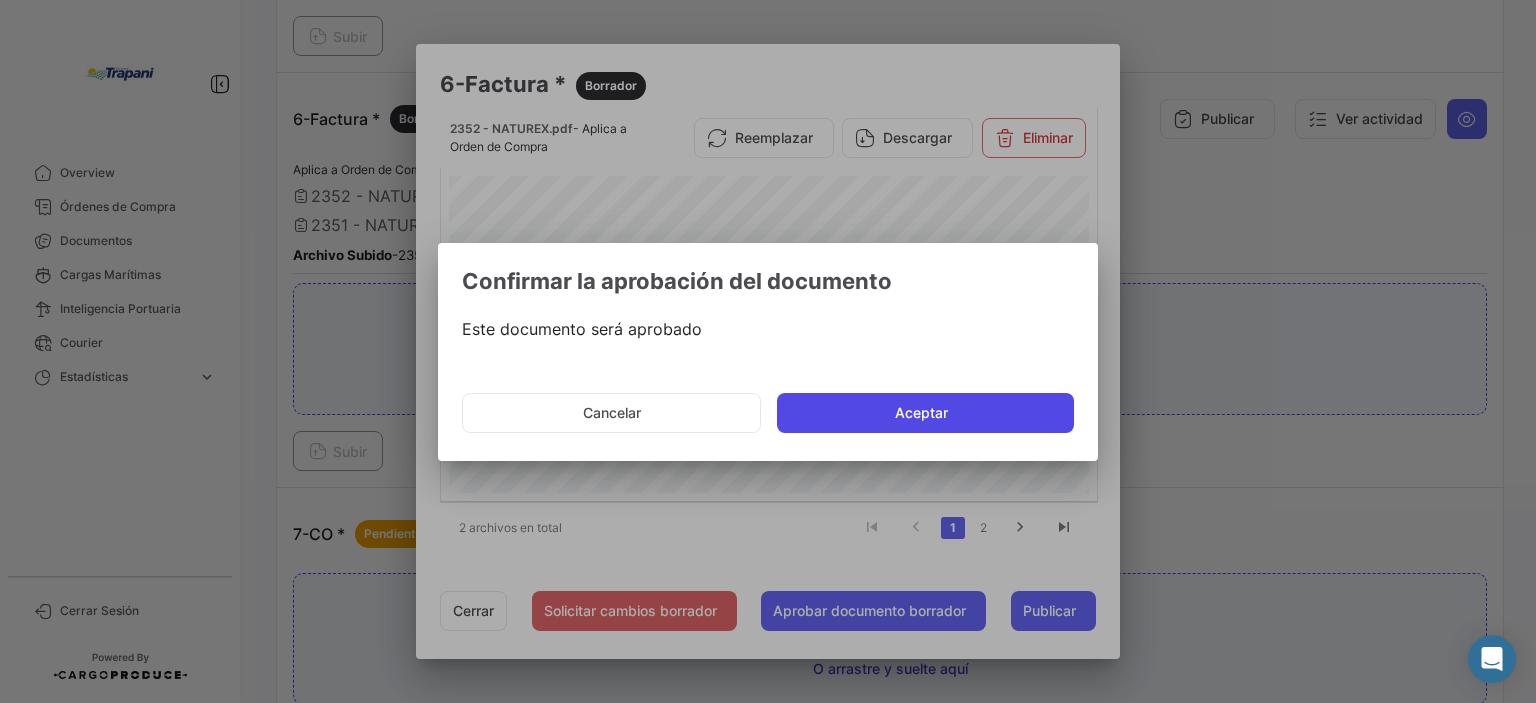 click on "Aceptar" 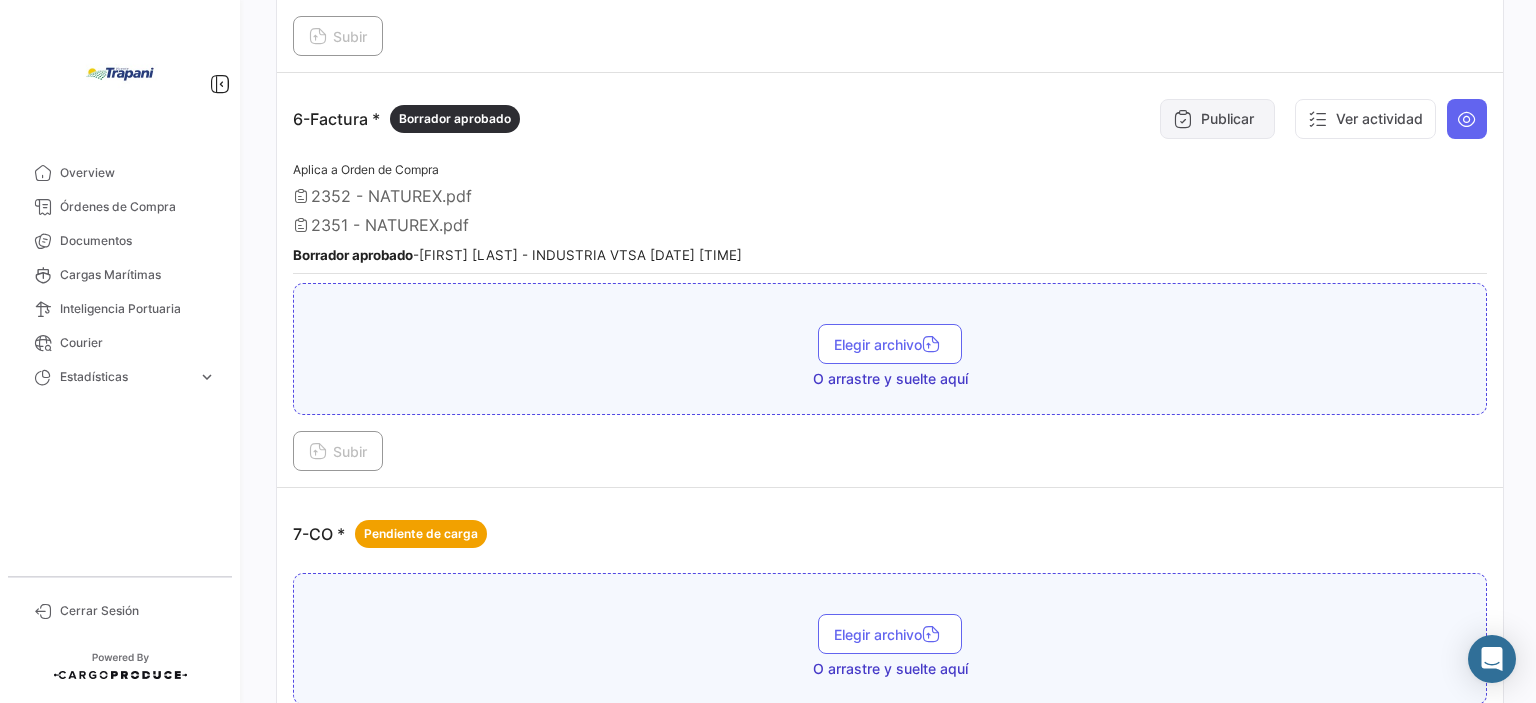 click on "Publicar" at bounding box center [1217, 119] 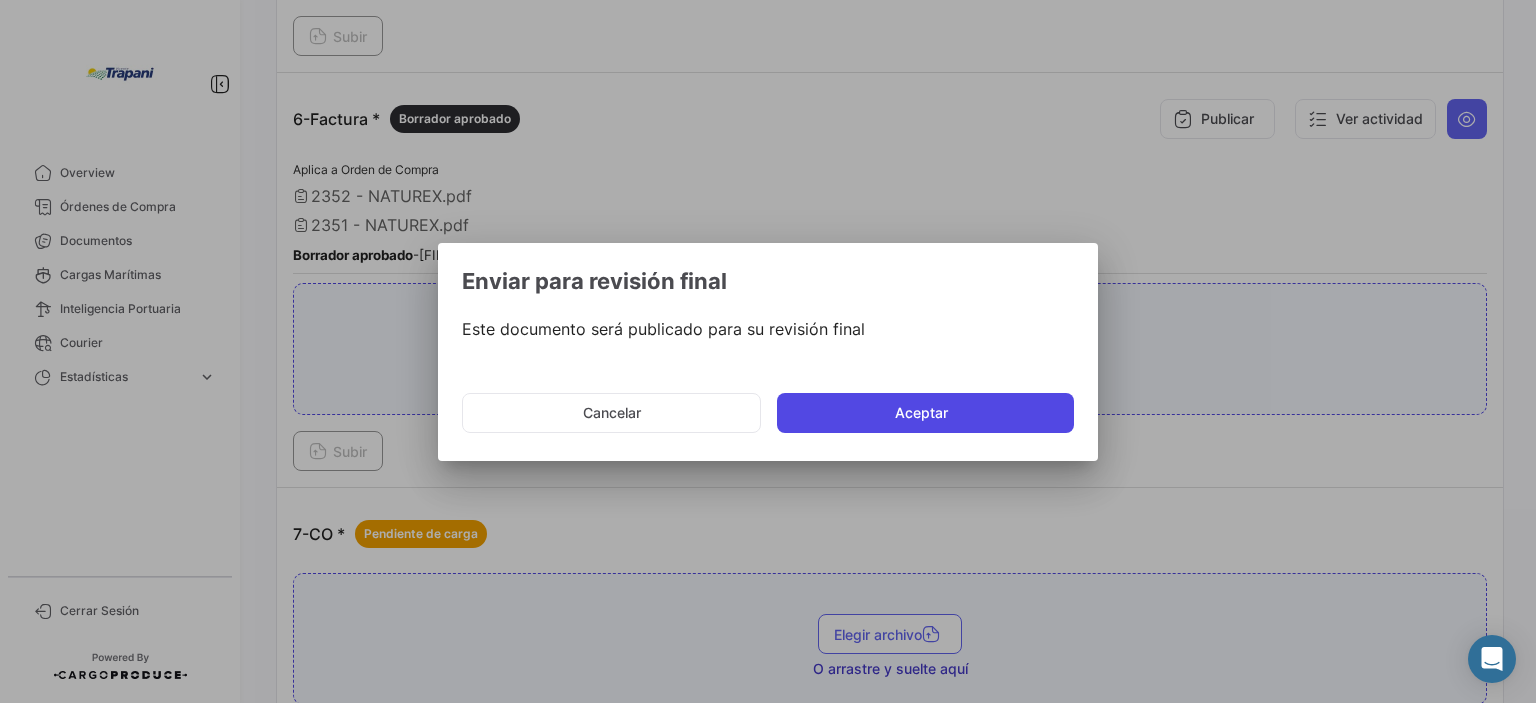 click on "Aceptar" 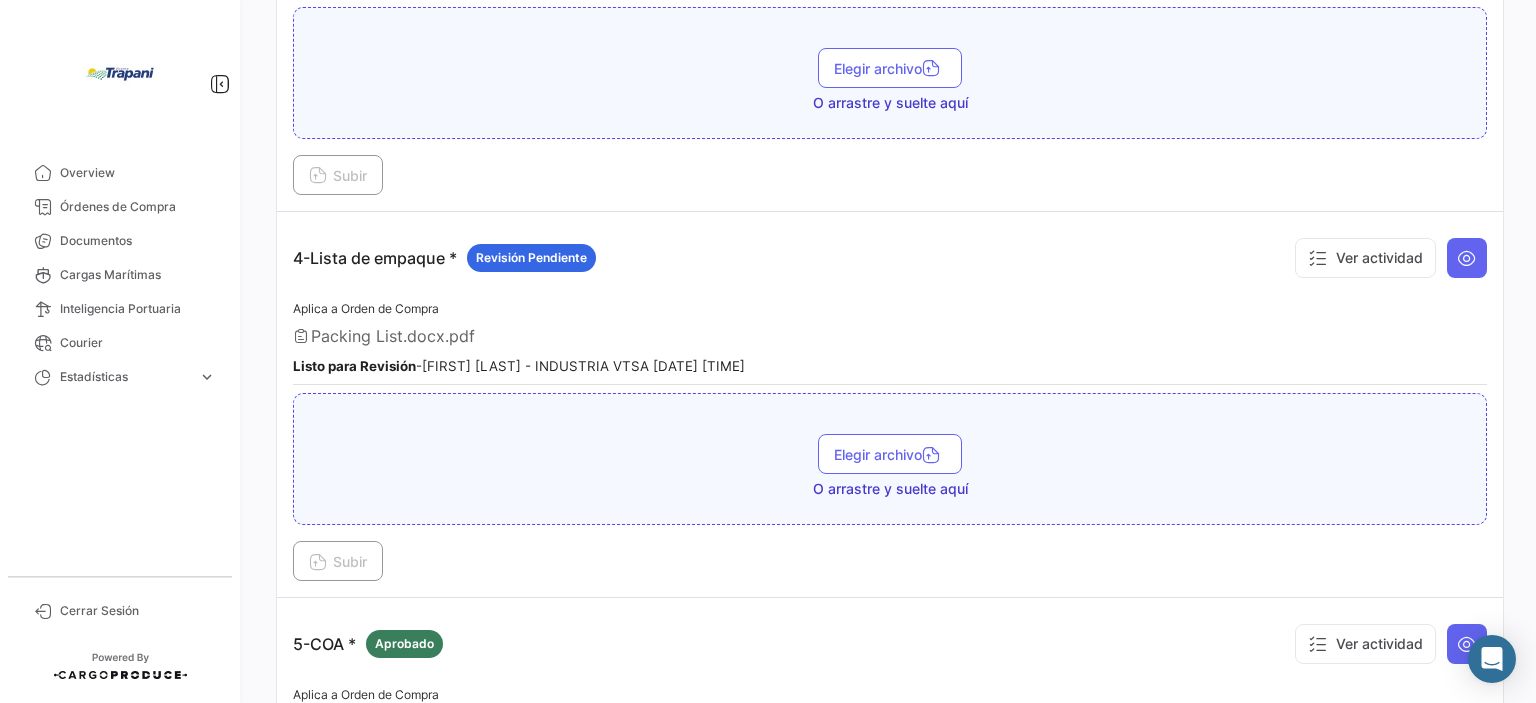 scroll, scrollTop: 1255, scrollLeft: 0, axis: vertical 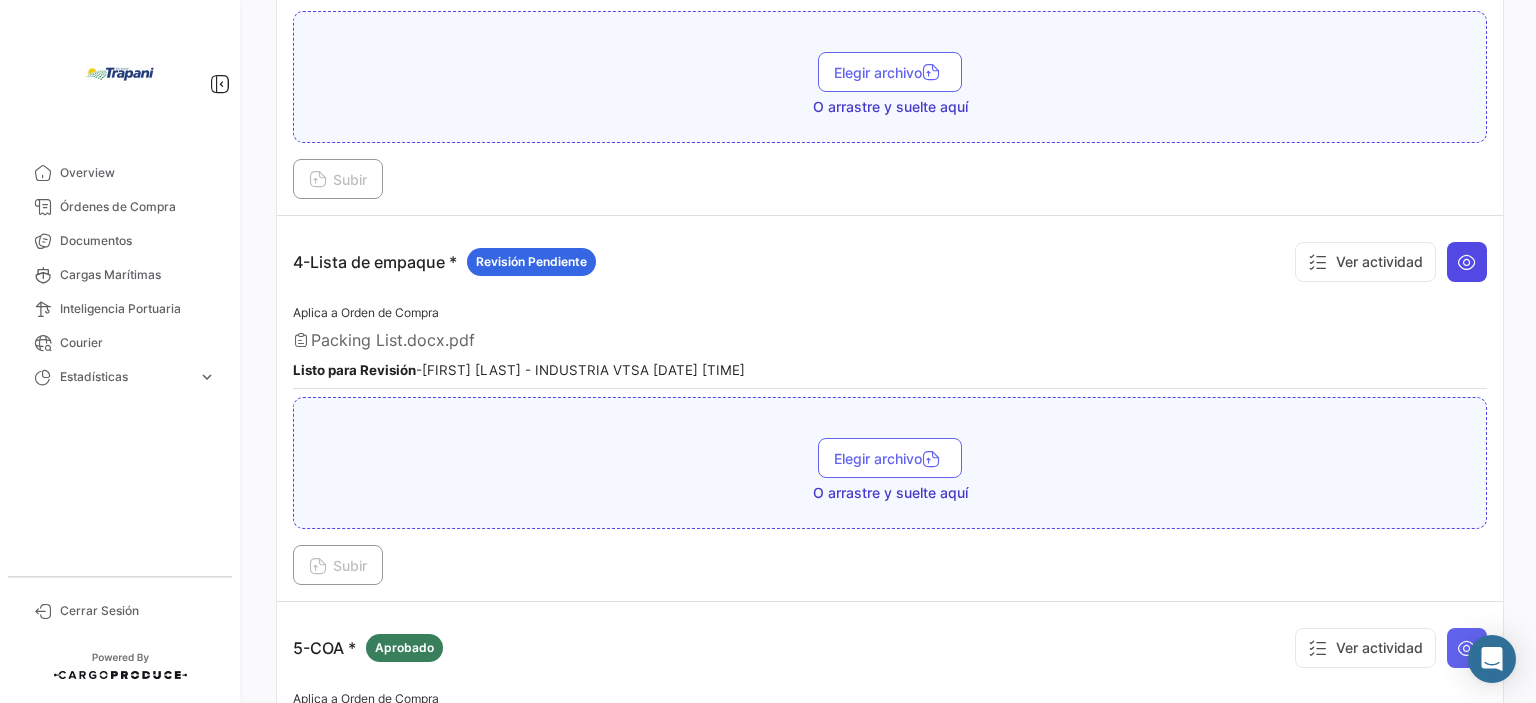 click at bounding box center (1467, 262) 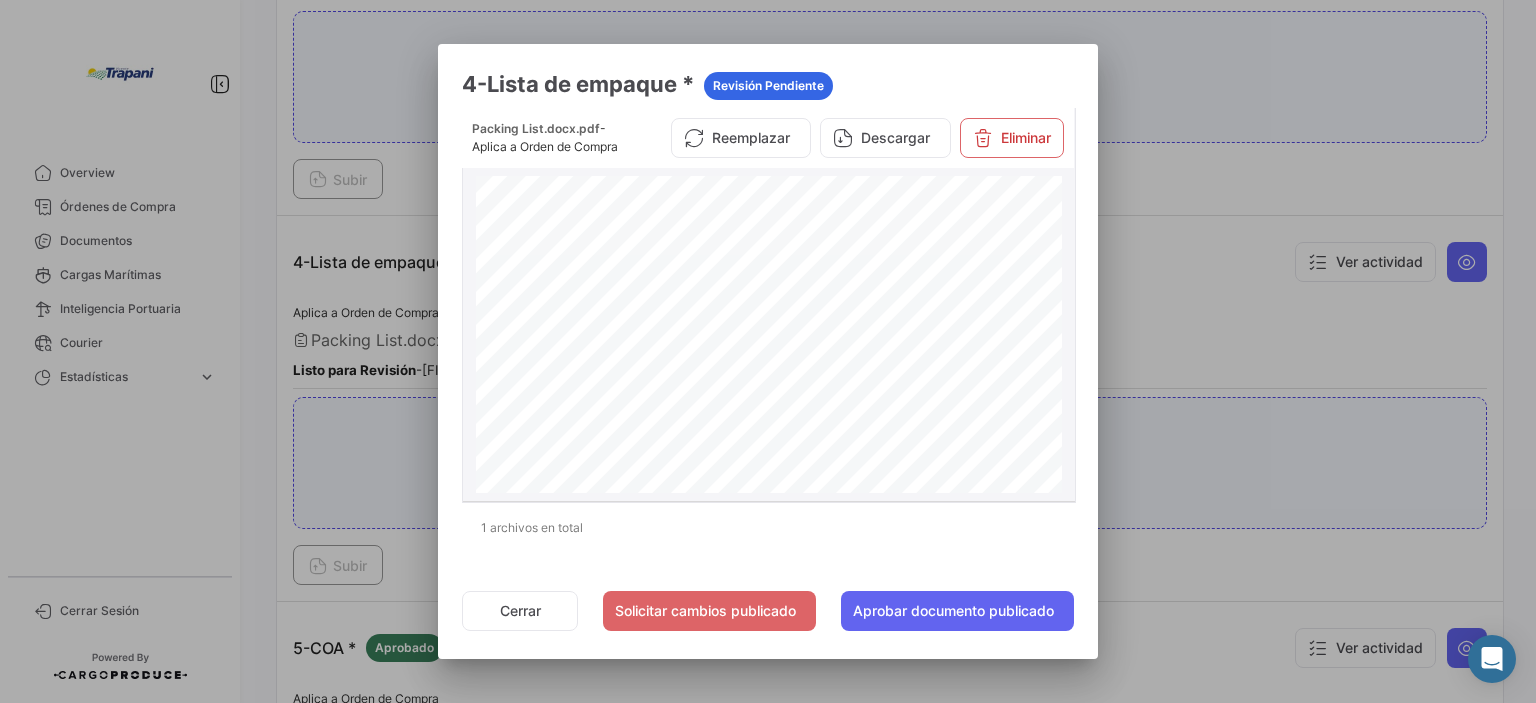 scroll, scrollTop: 300, scrollLeft: 0, axis: vertical 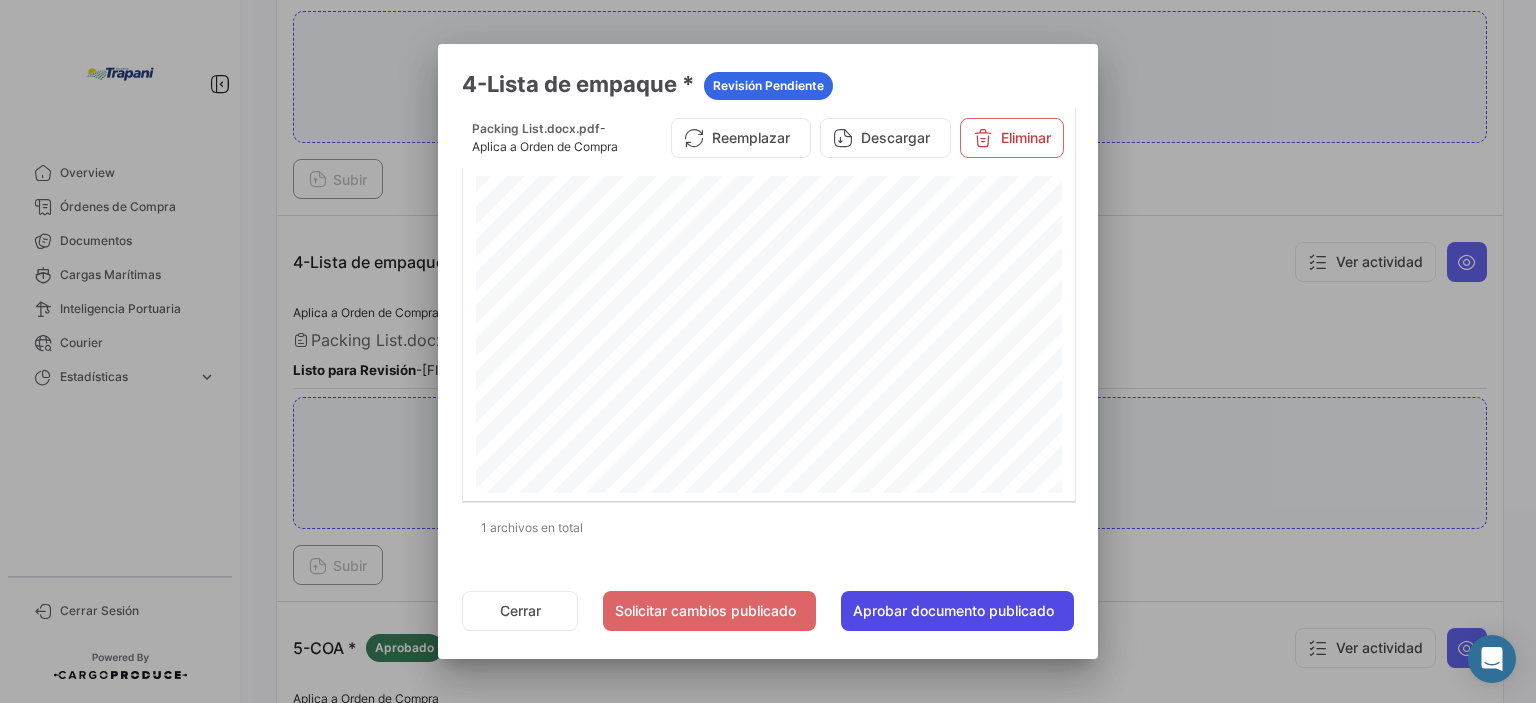 click on "Aprobar documento publicado" 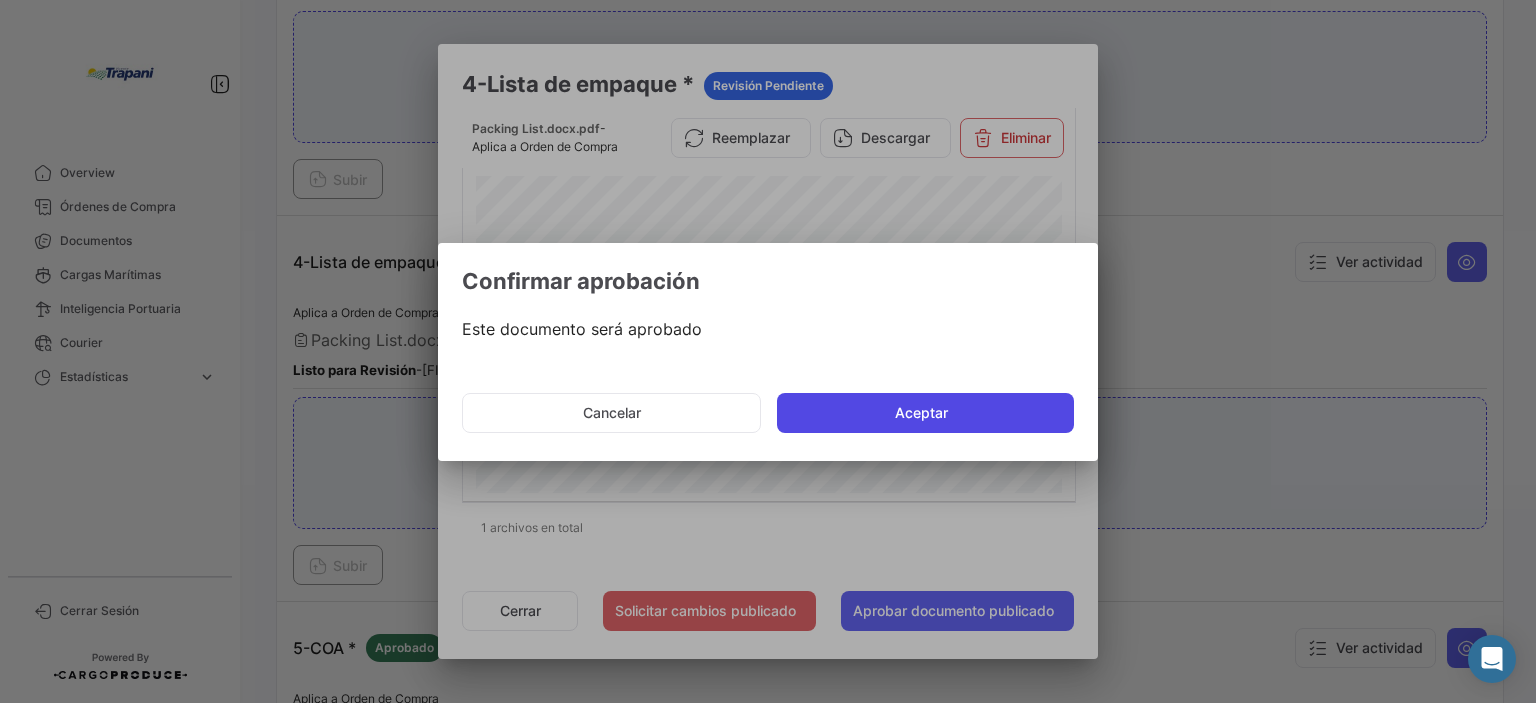 click on "Aceptar" 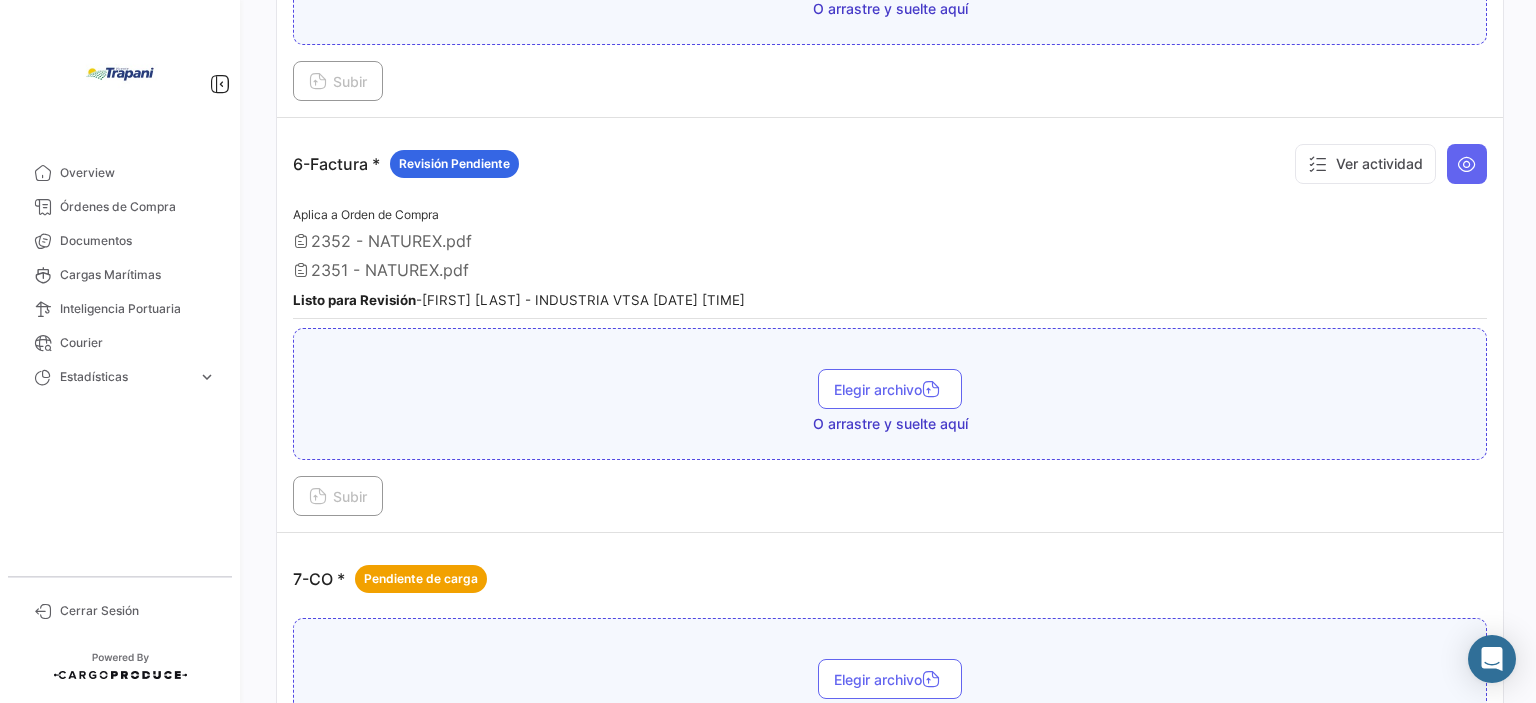scroll, scrollTop: 2555, scrollLeft: 0, axis: vertical 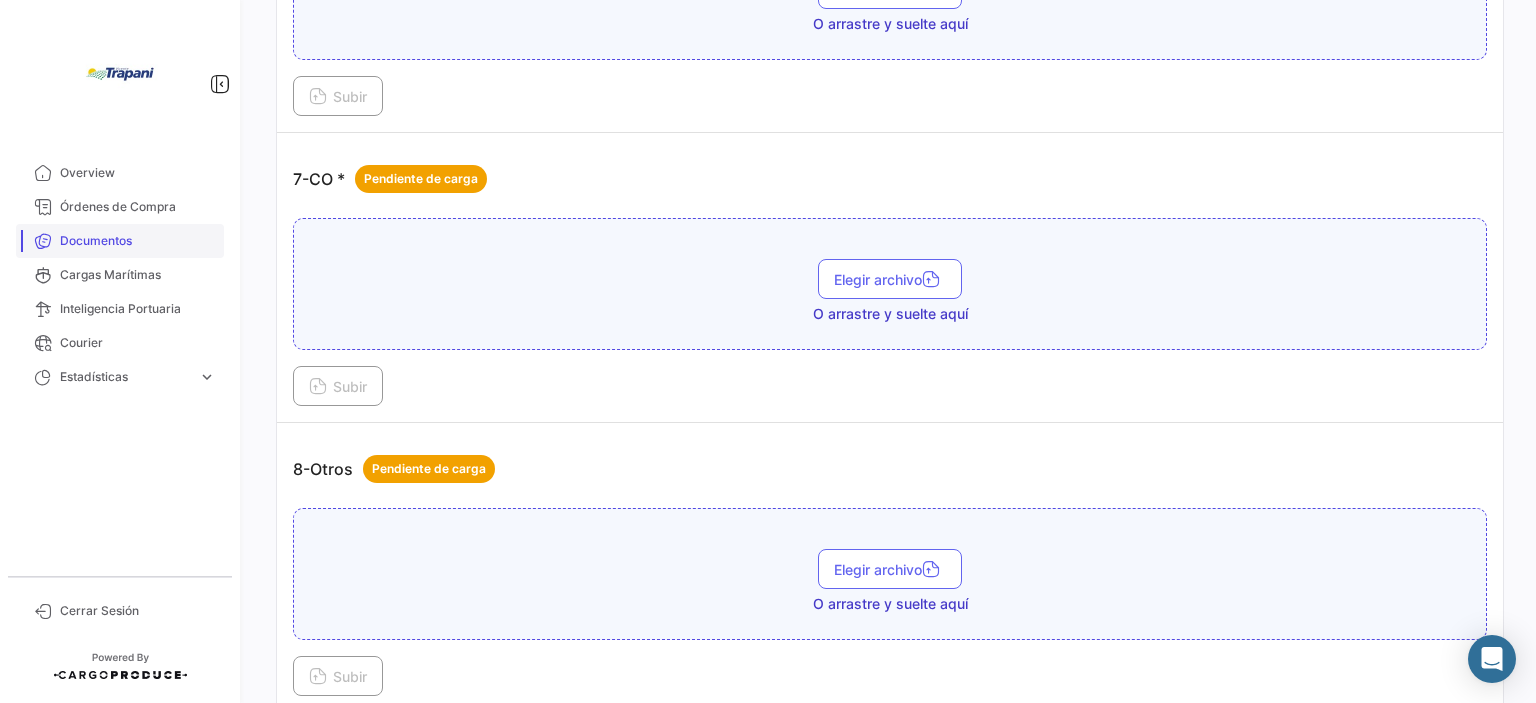 click on "Documentos" at bounding box center (138, 241) 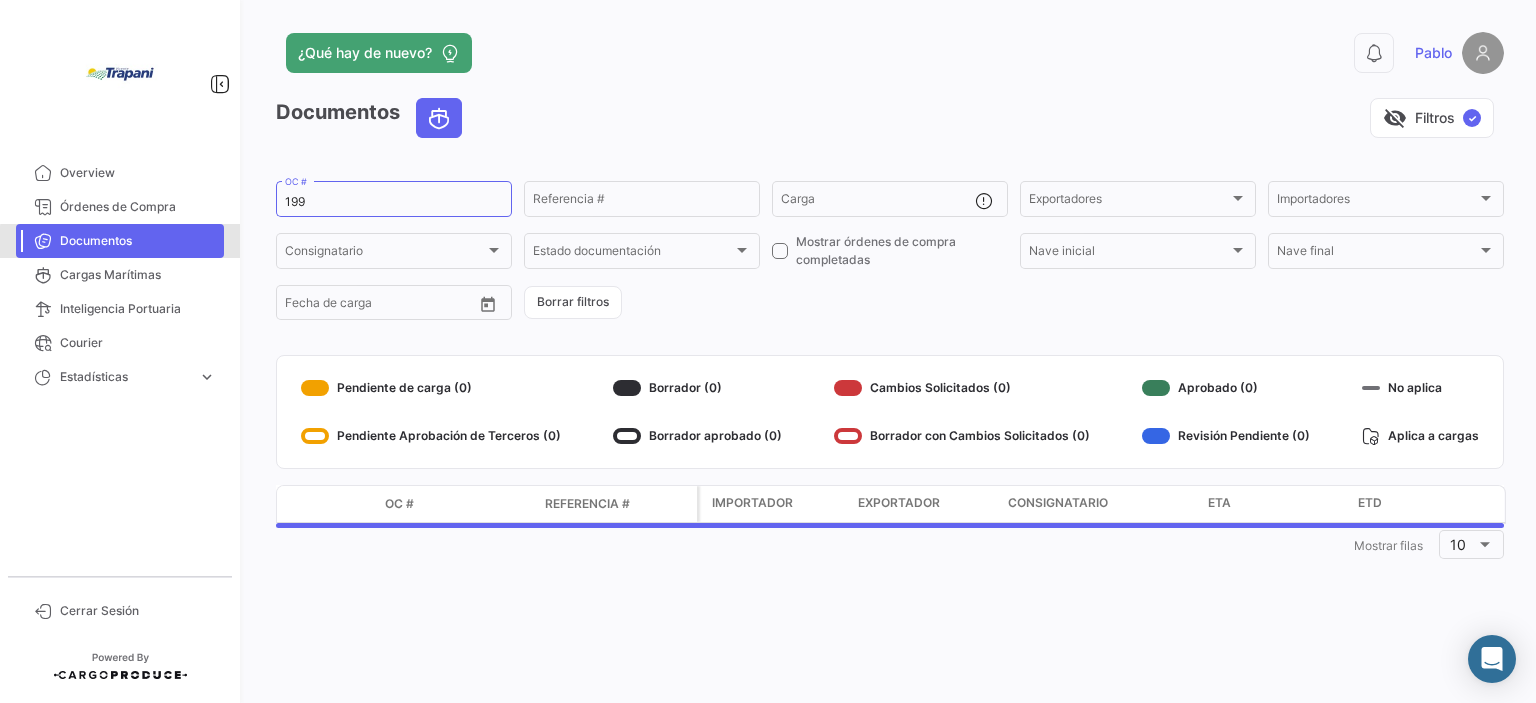 scroll, scrollTop: 0, scrollLeft: 0, axis: both 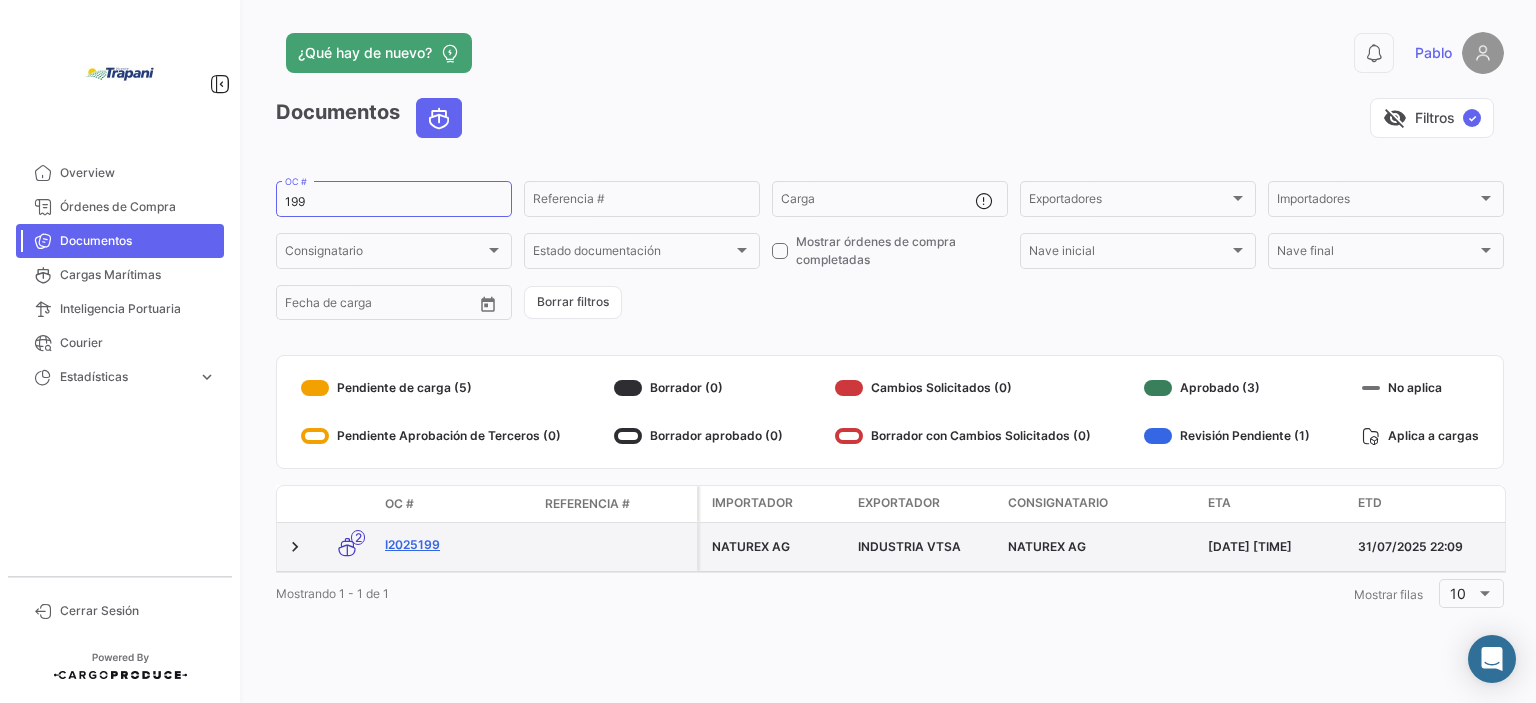 click on "I2025199" 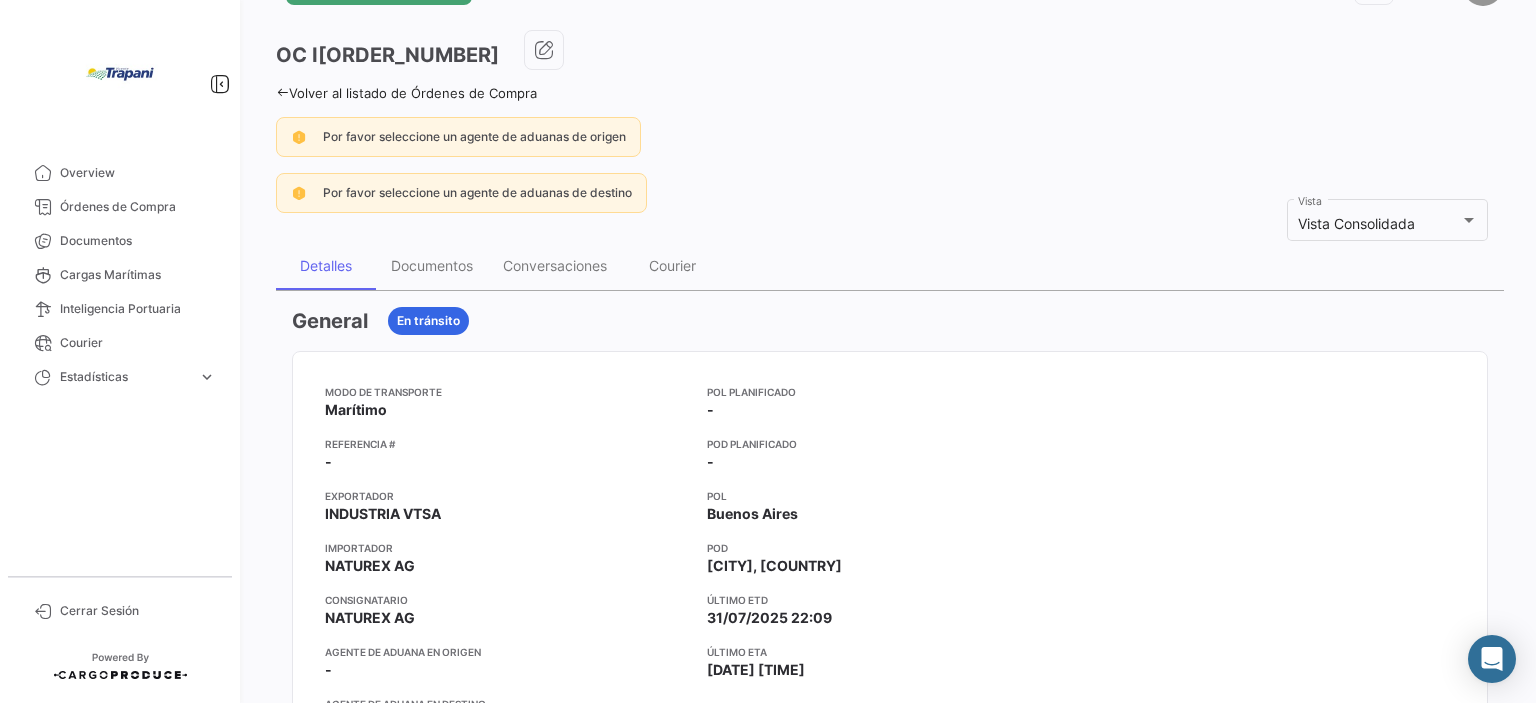 scroll, scrollTop: 100, scrollLeft: 0, axis: vertical 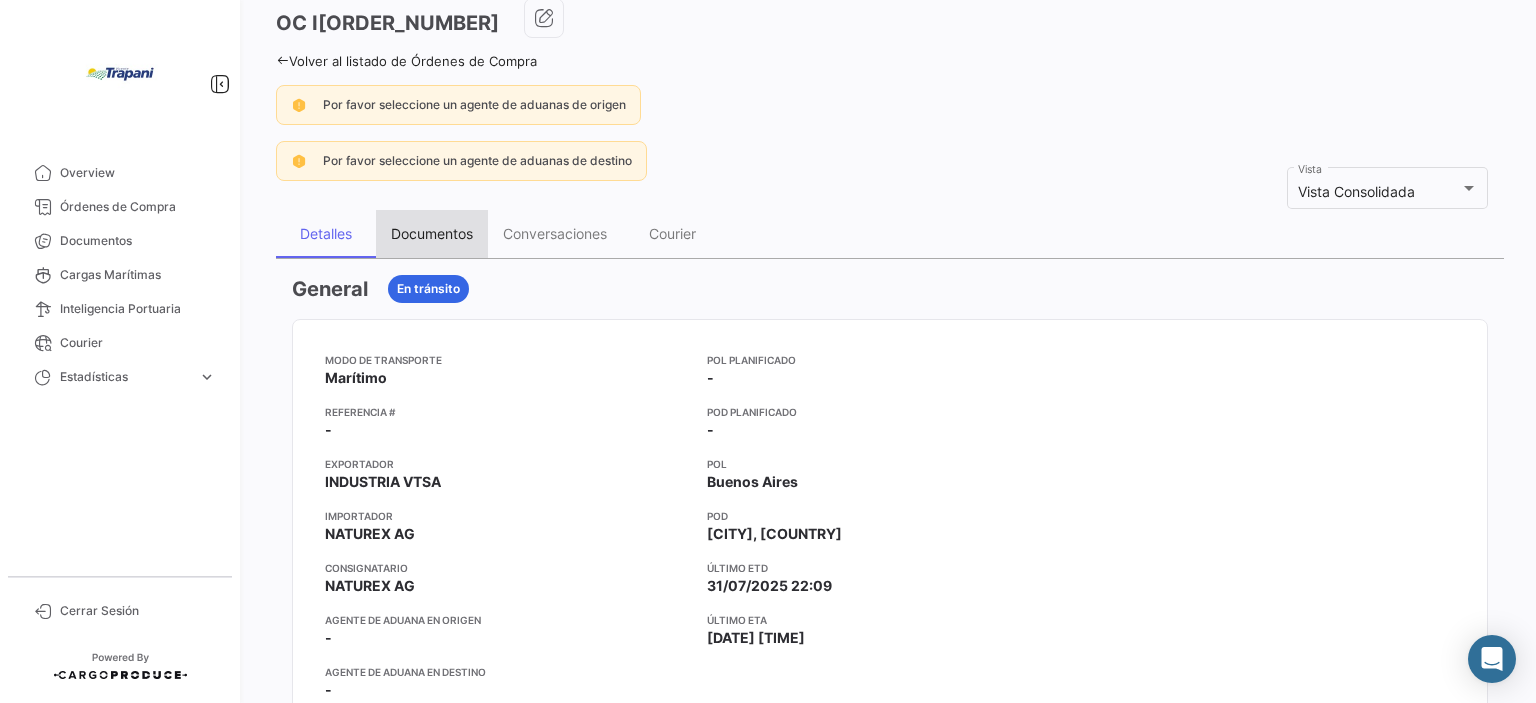 click on "Documentos" at bounding box center [432, 234] 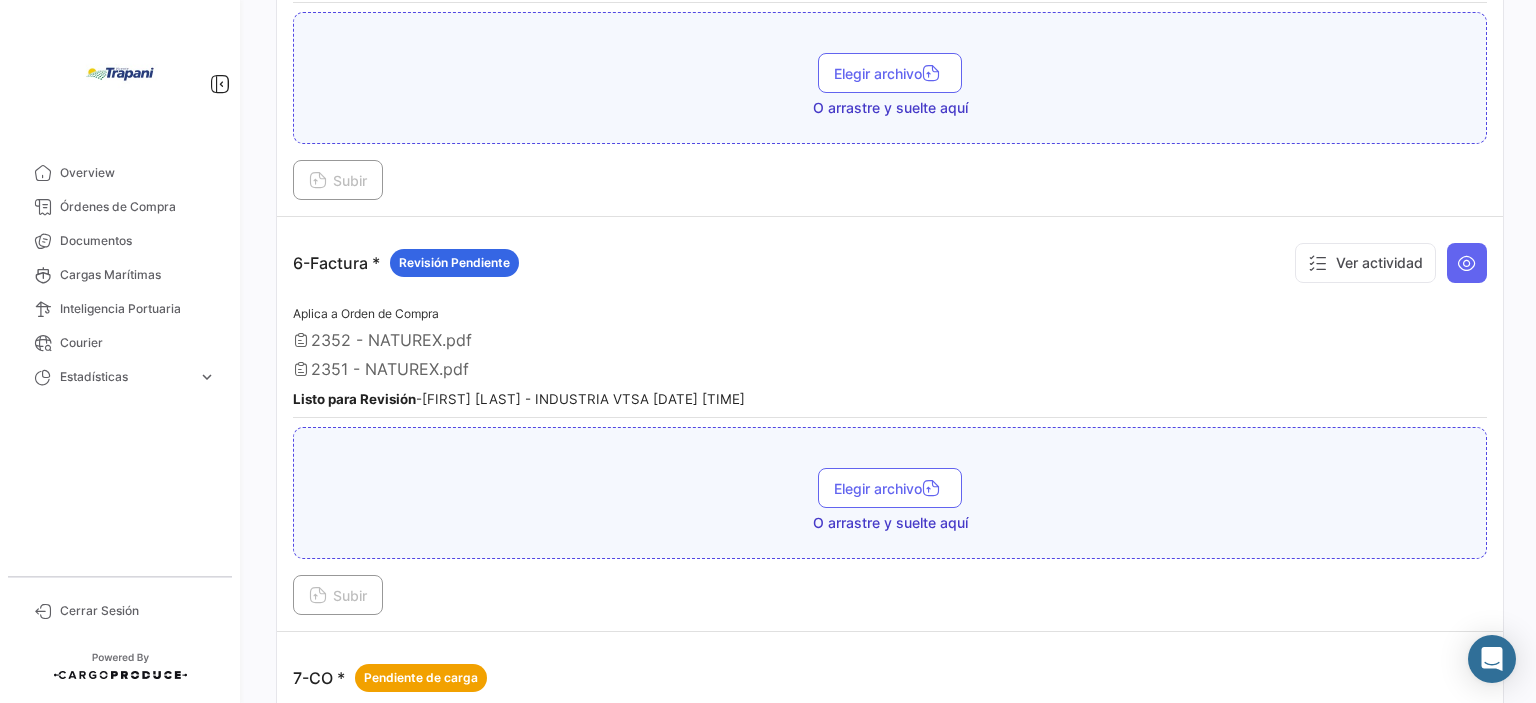 scroll, scrollTop: 2055, scrollLeft: 0, axis: vertical 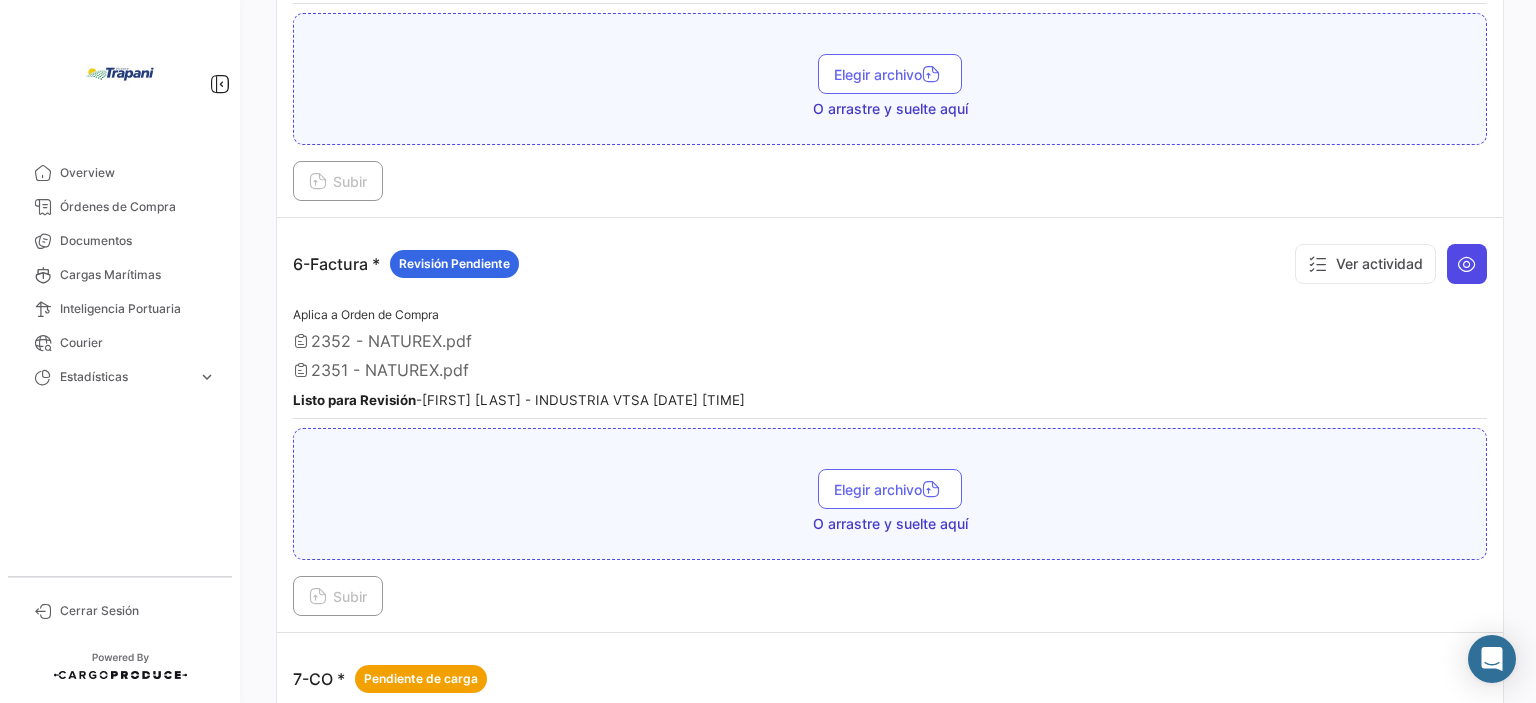 click at bounding box center (1467, 264) 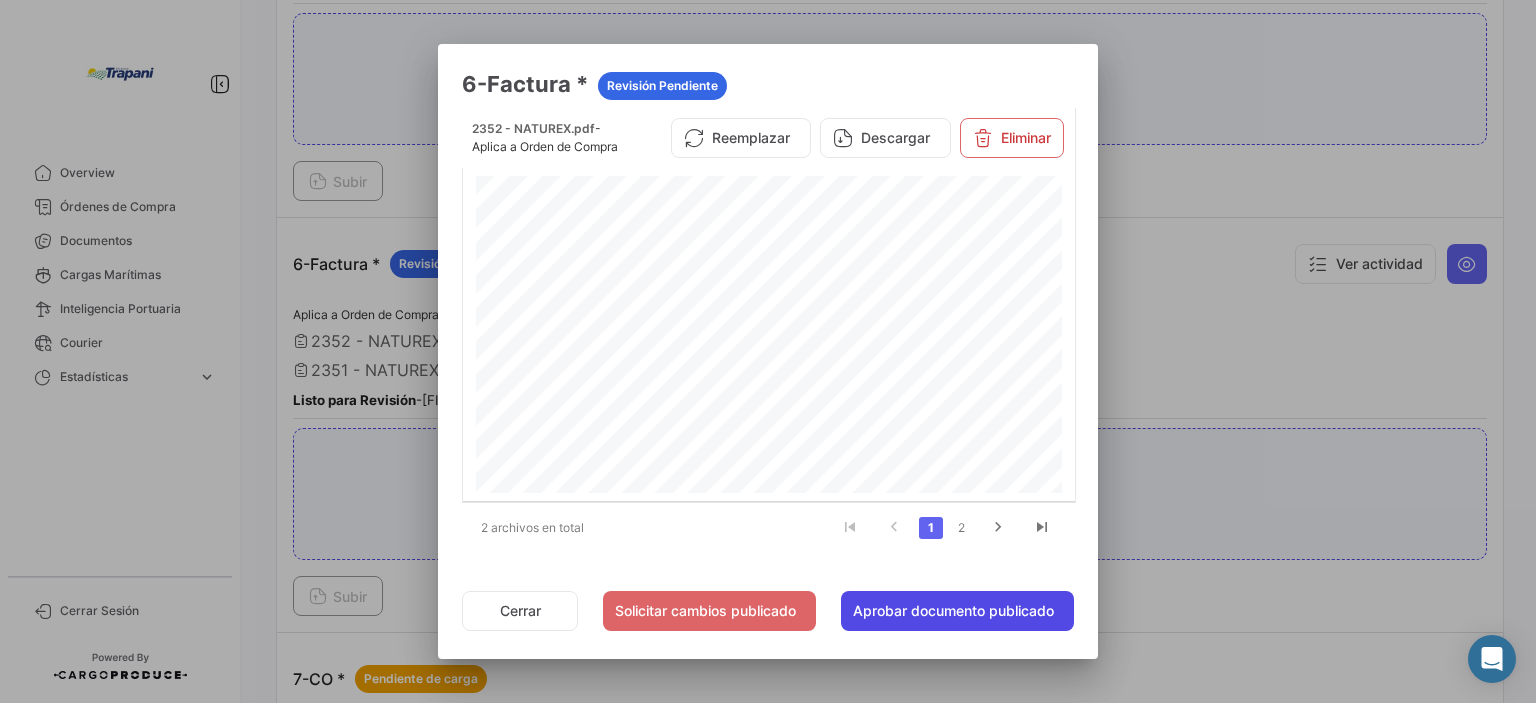 click on "Aprobar documento publicado" 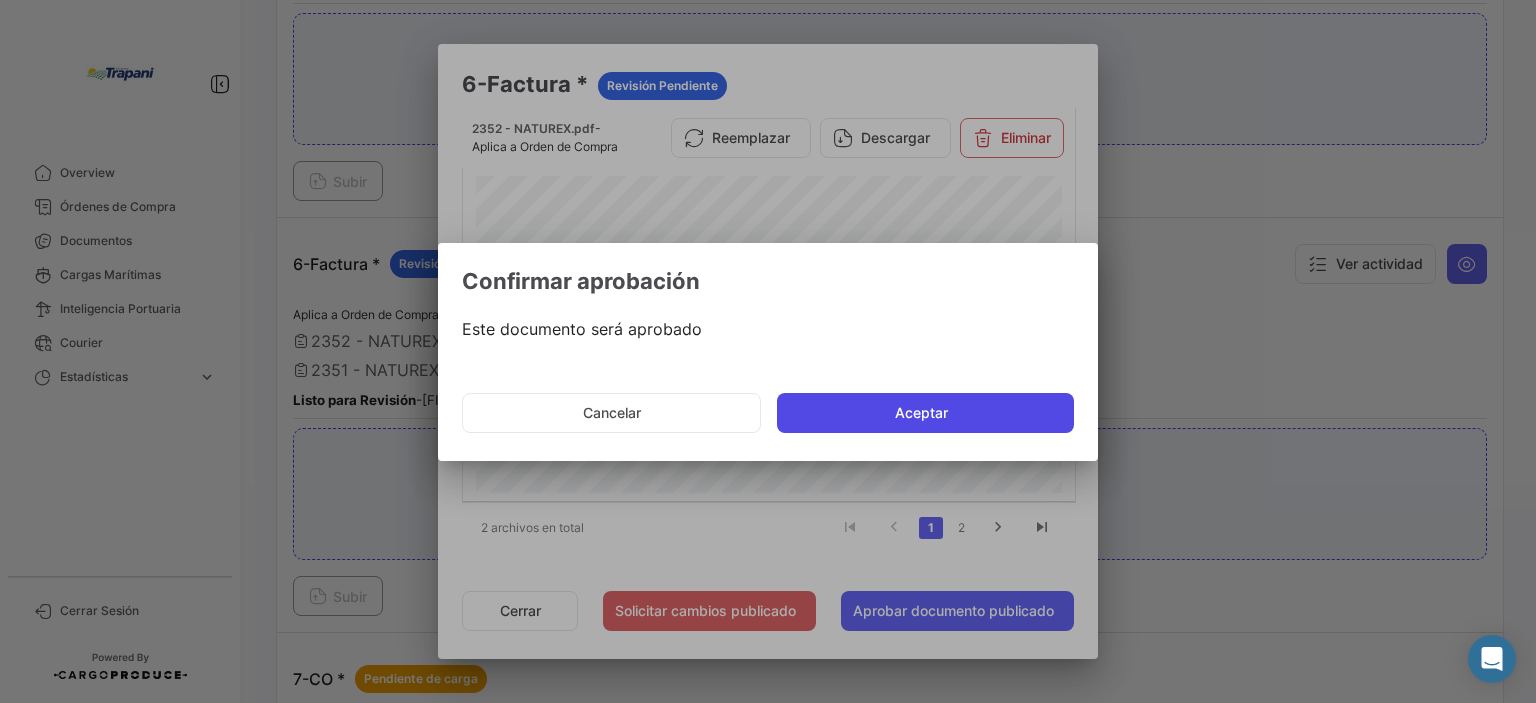 click on "Aceptar" 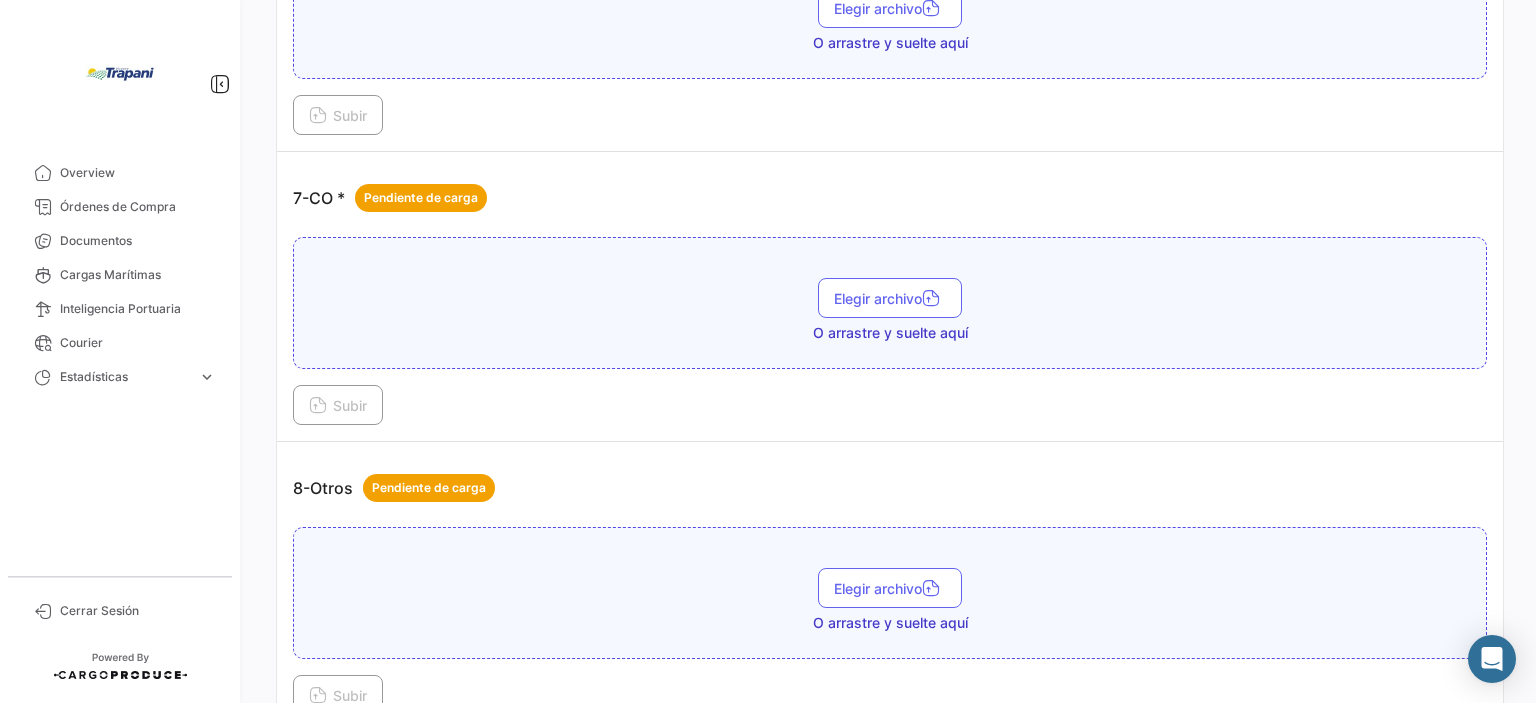 scroll, scrollTop: 2555, scrollLeft: 0, axis: vertical 